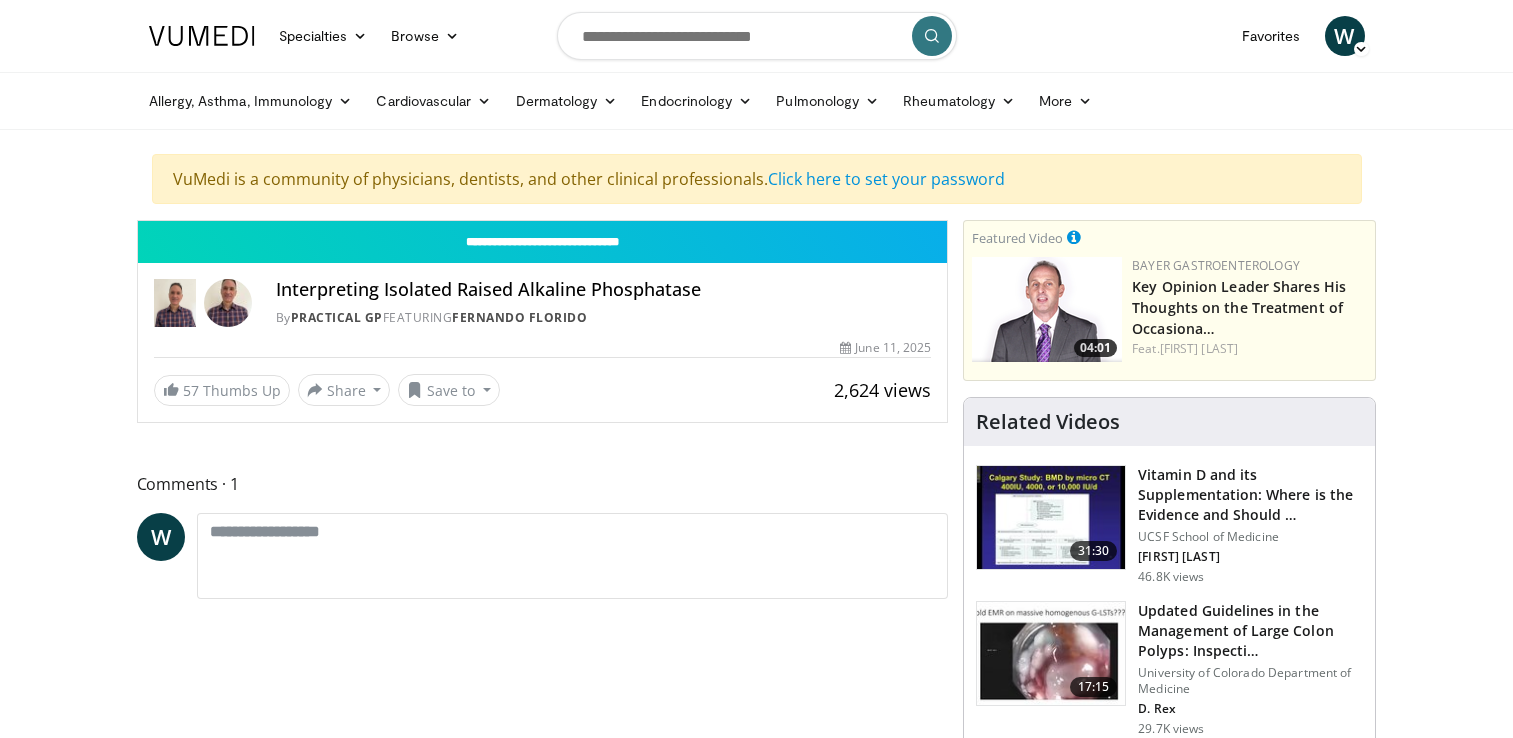 scroll, scrollTop: 0, scrollLeft: 0, axis: both 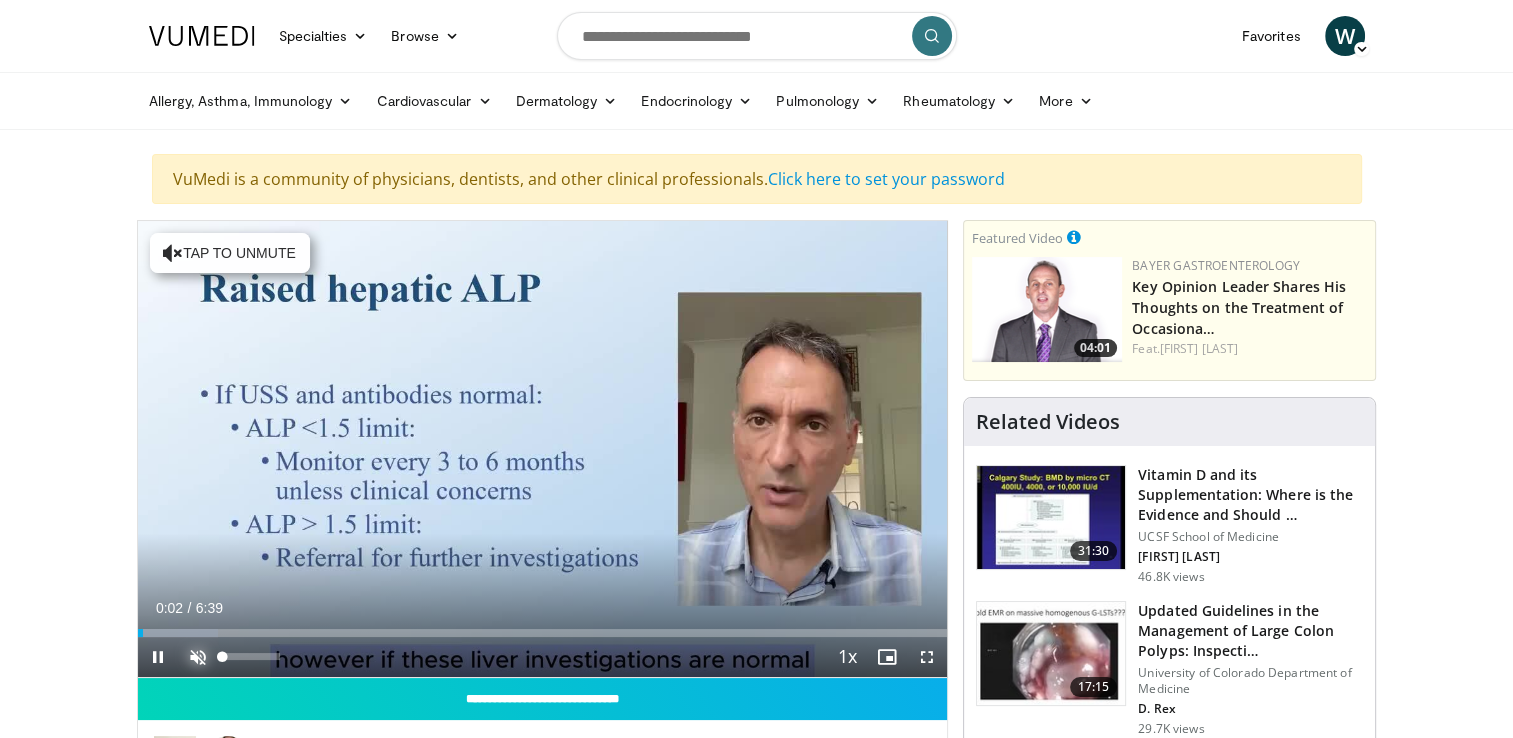 click at bounding box center [198, 657] 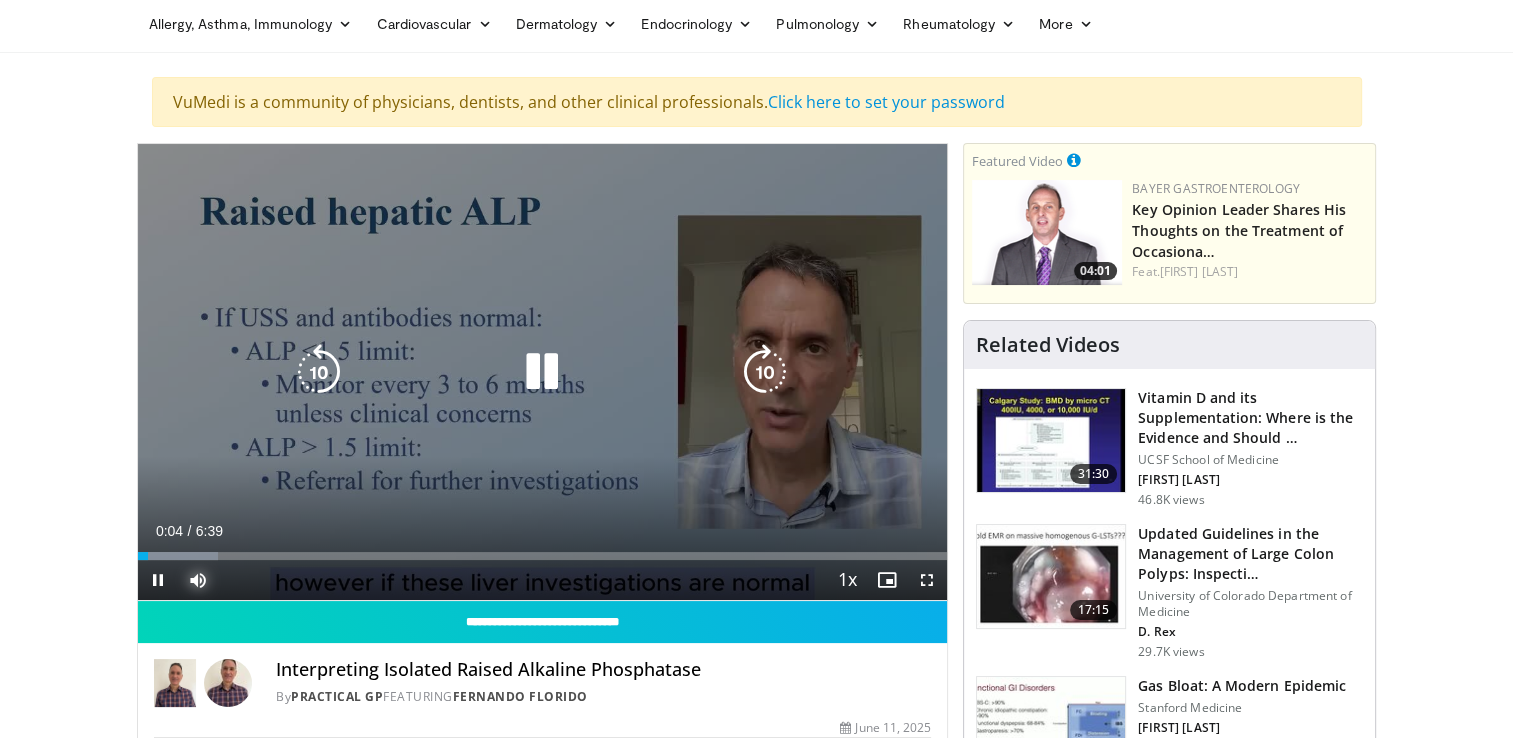 scroll, scrollTop: 100, scrollLeft: 0, axis: vertical 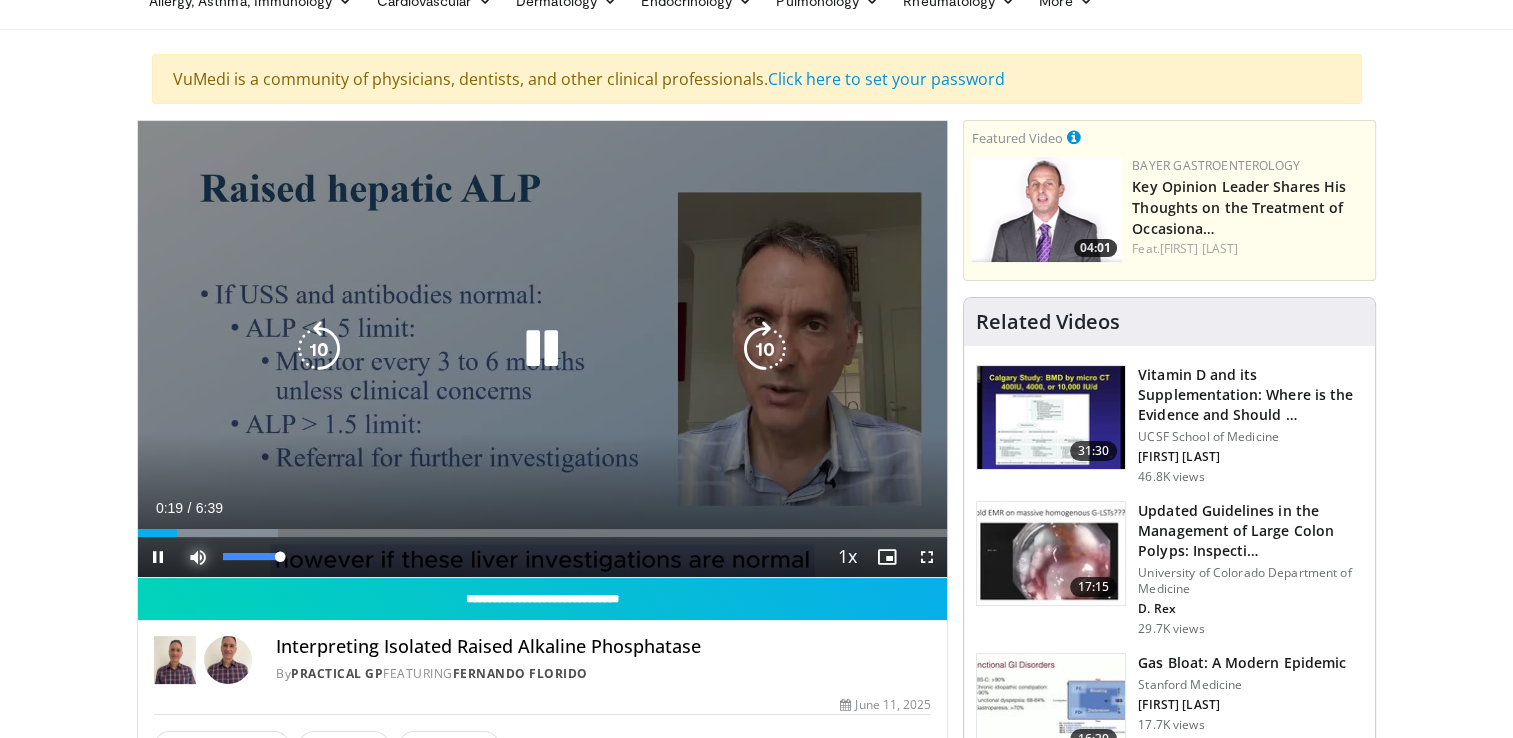 type 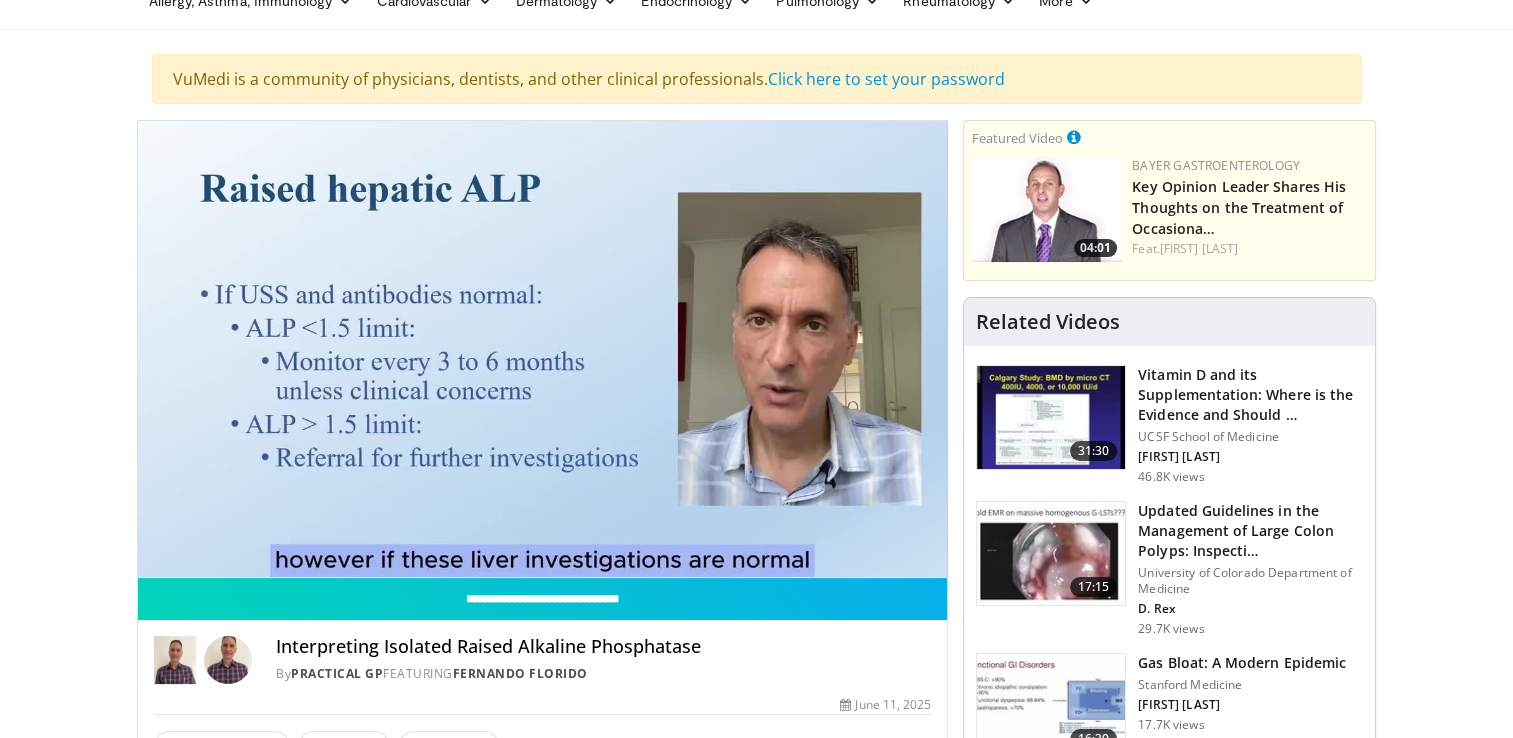 click on "**********" at bounding box center [543, 349] 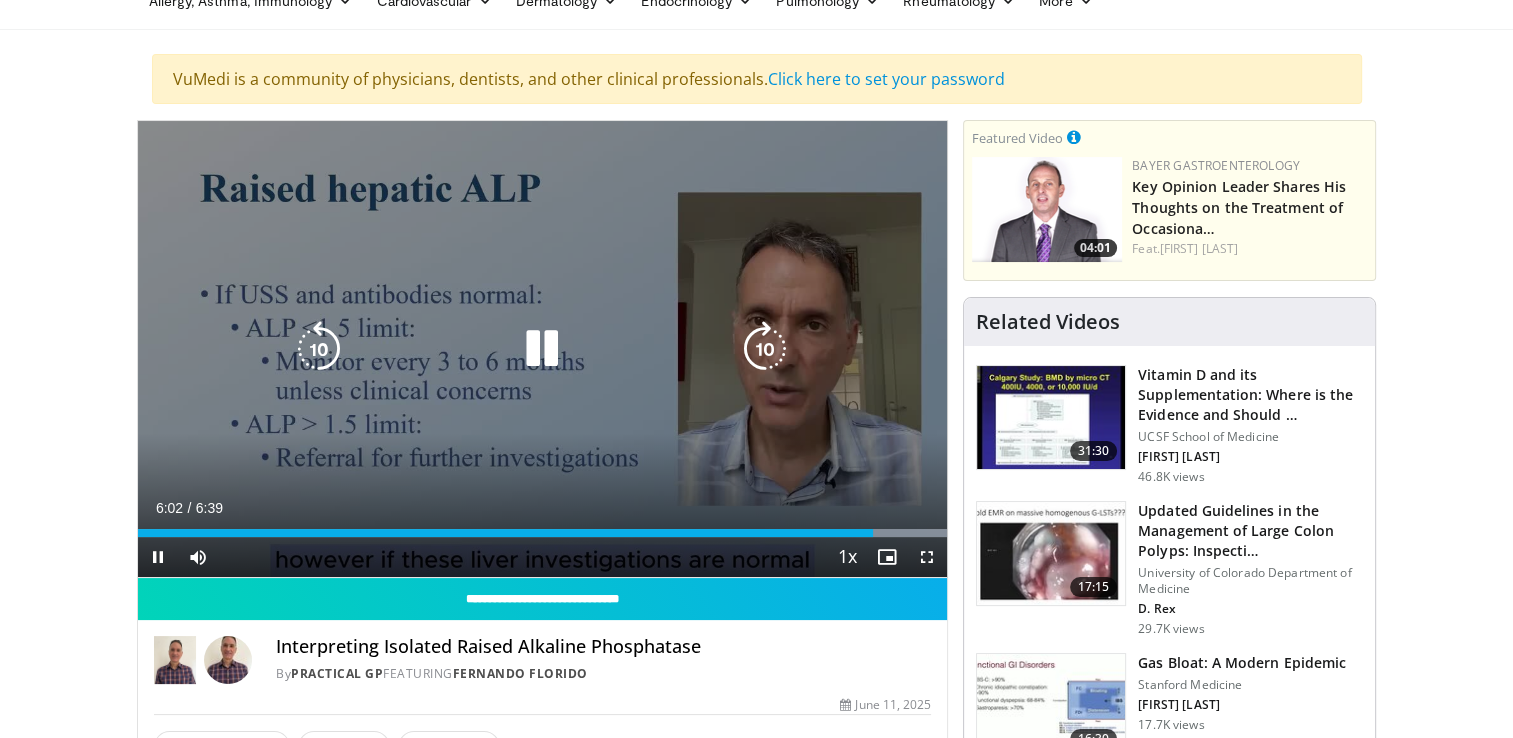 click on "10 seconds
Tap to unmute" at bounding box center [543, 349] 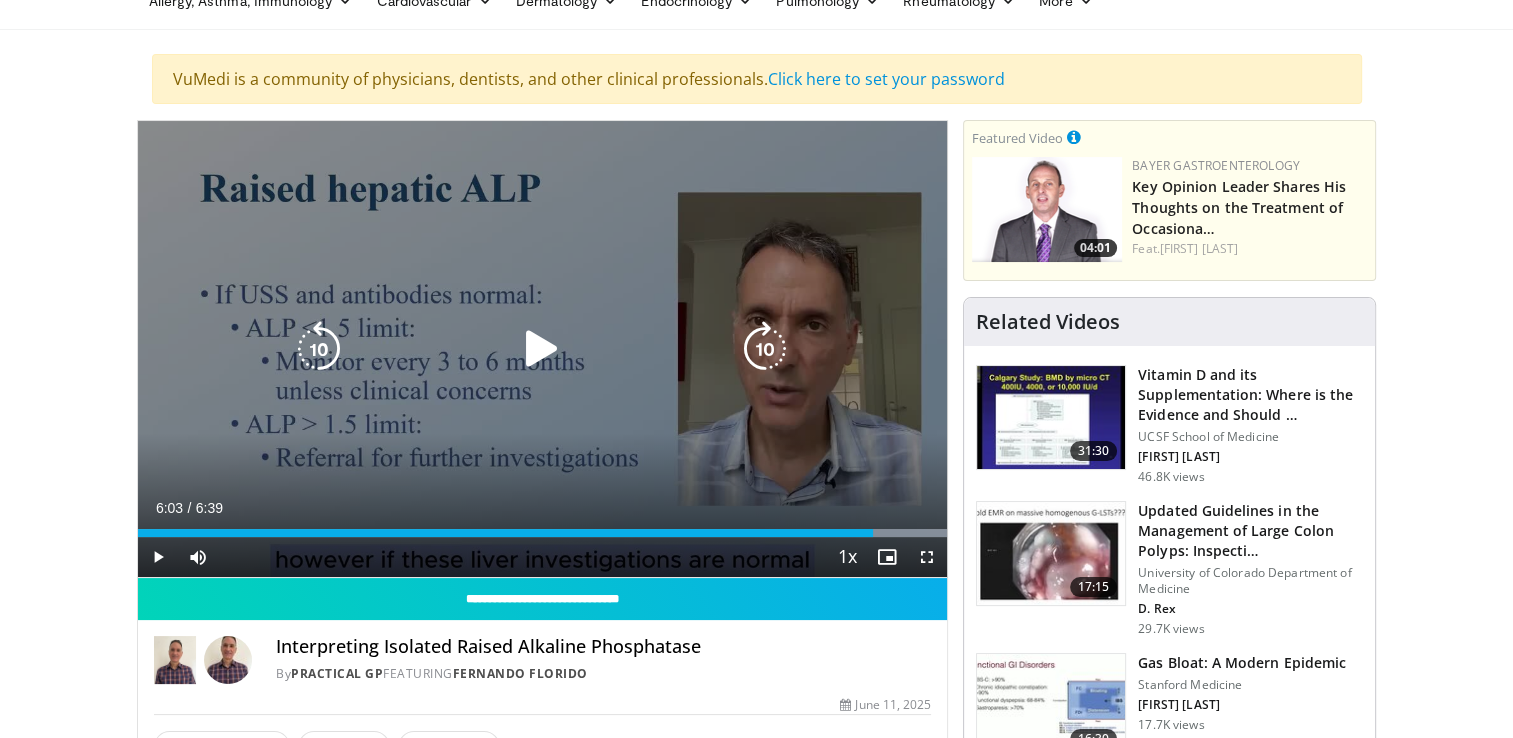 click on "10 seconds
Tap to unmute" at bounding box center [543, 349] 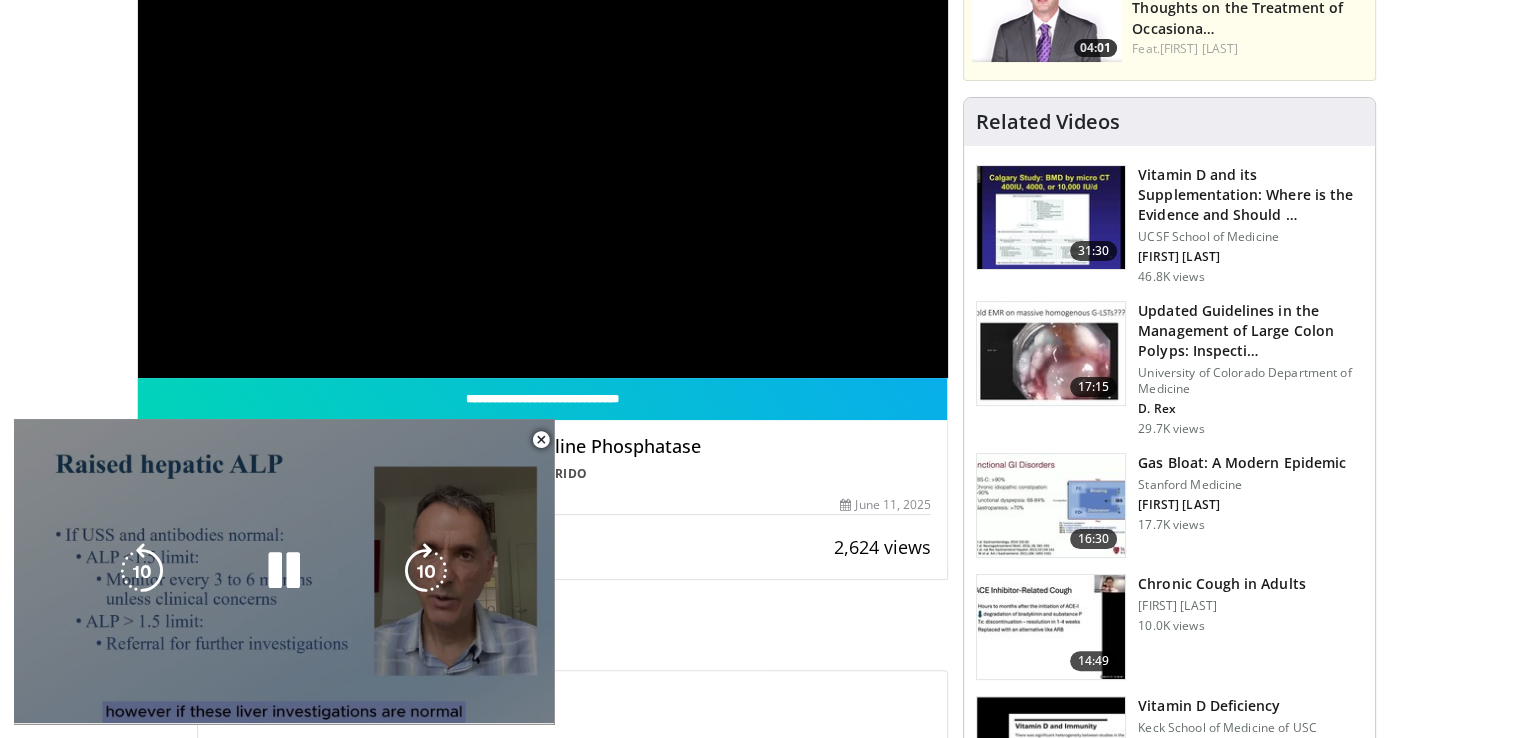 scroll, scrollTop: 500, scrollLeft: 0, axis: vertical 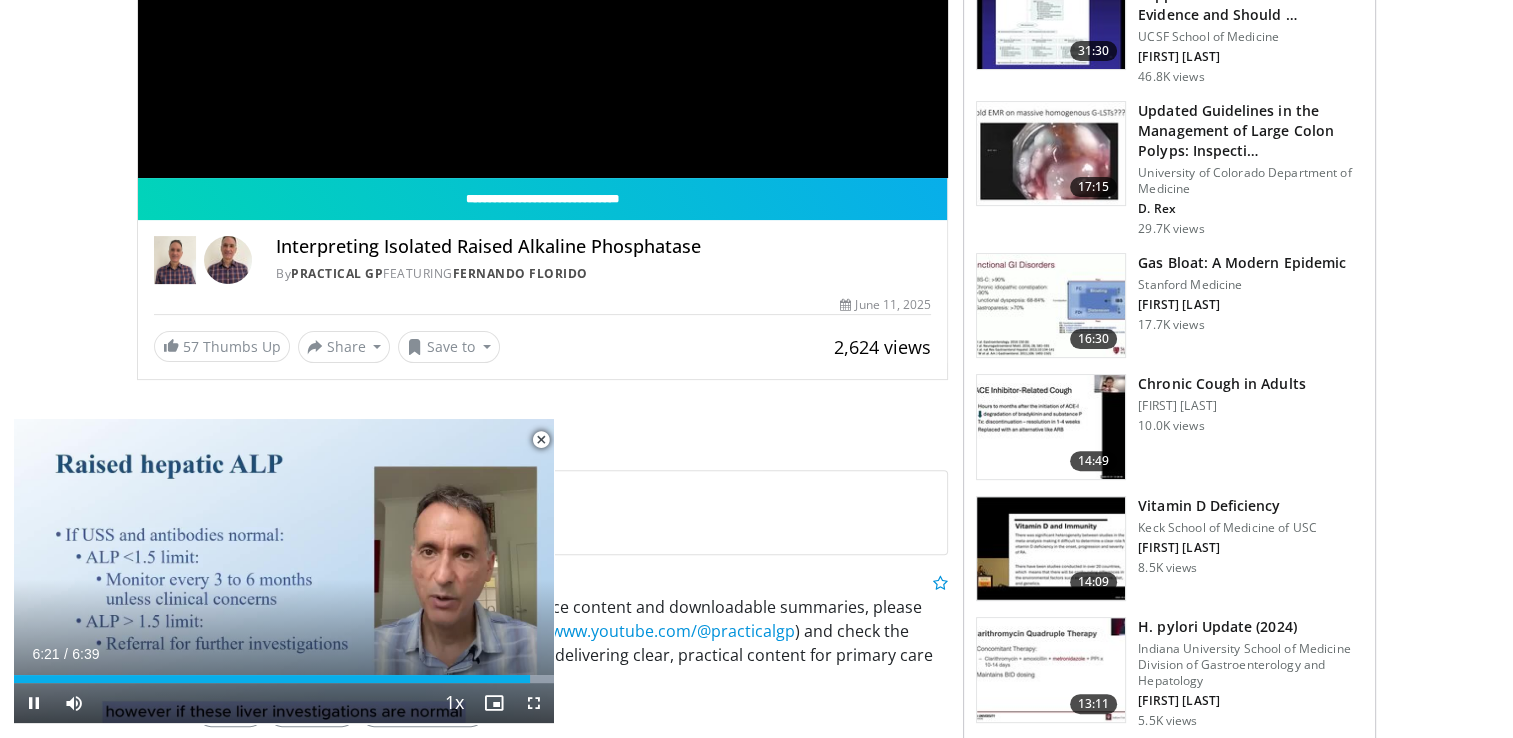 click at bounding box center (541, 440) 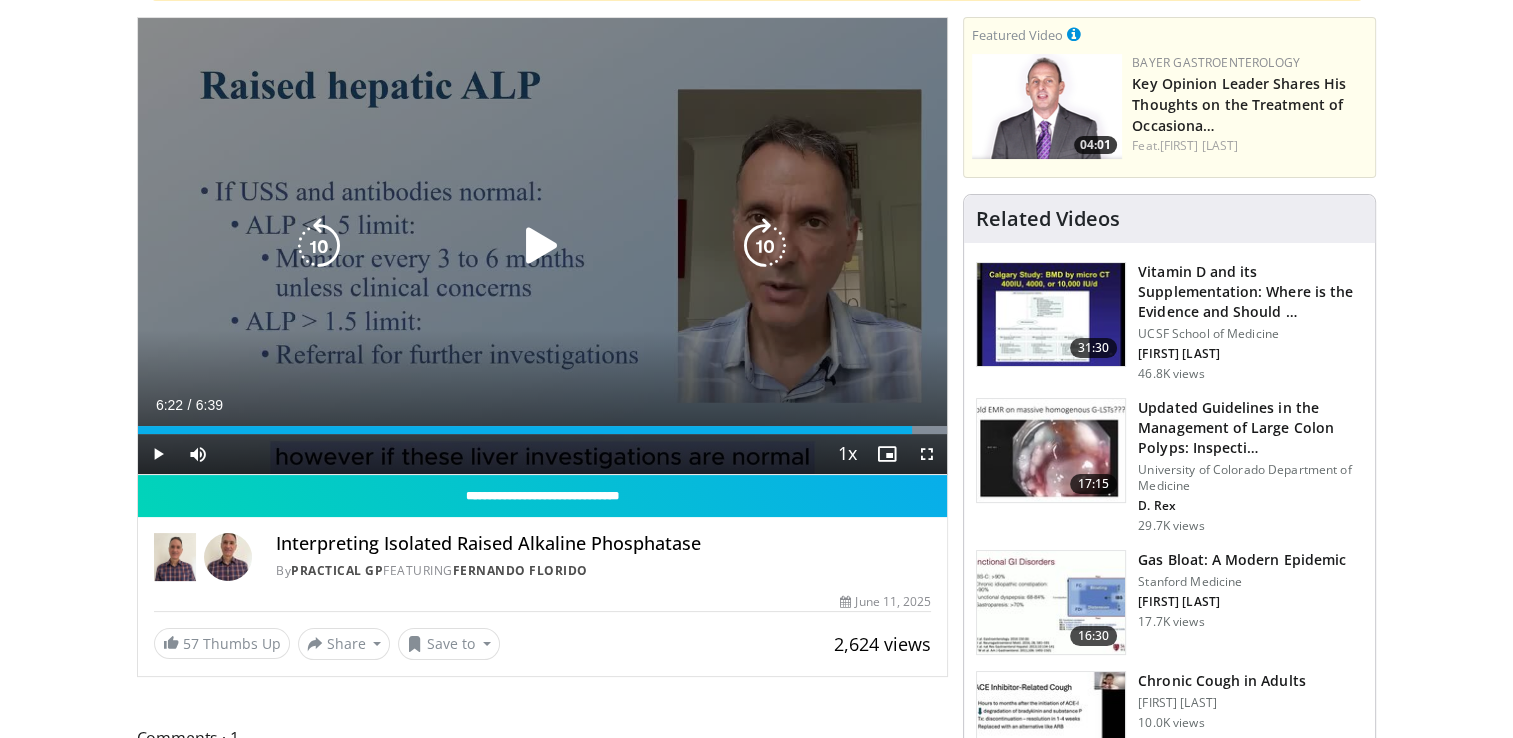 scroll, scrollTop: 100, scrollLeft: 0, axis: vertical 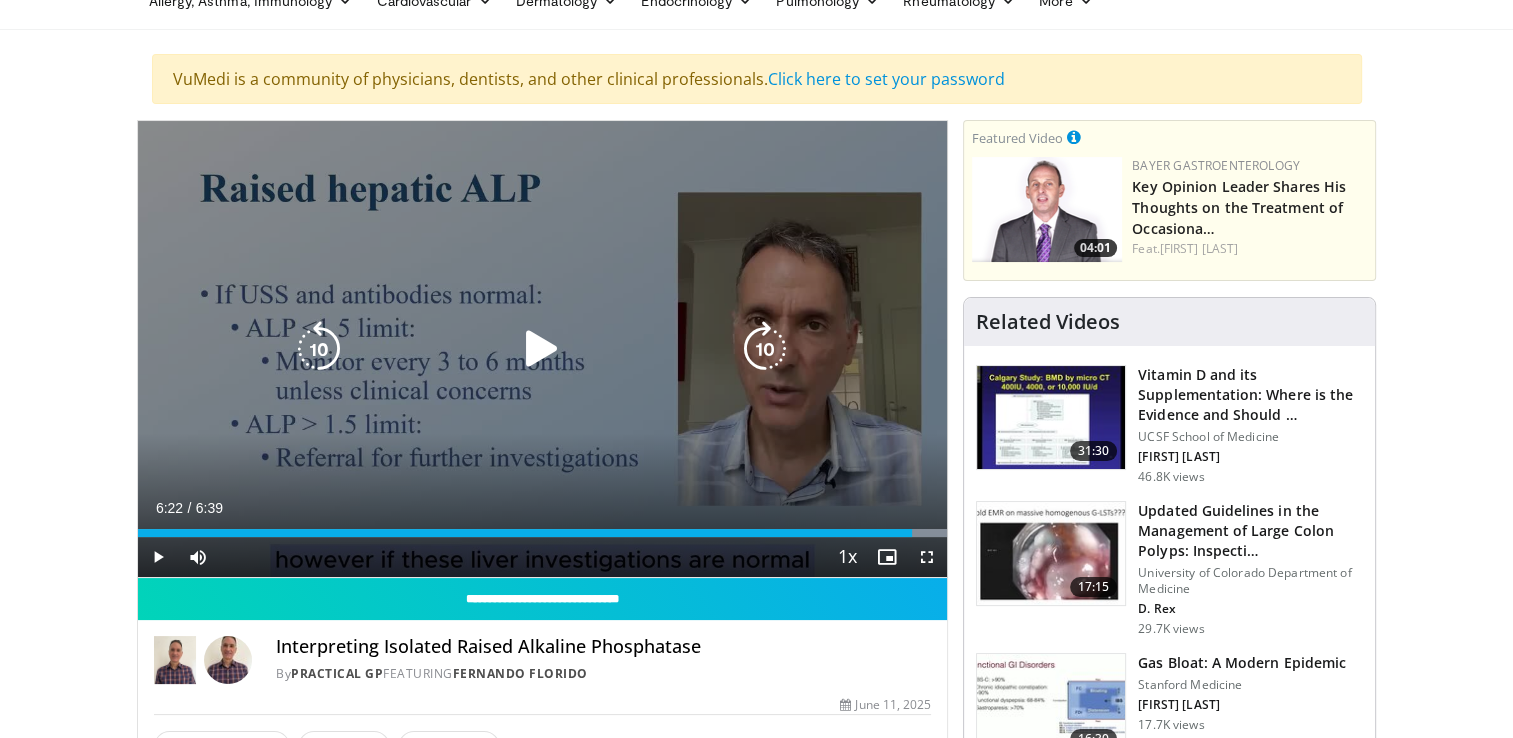 click on "10 seconds
Tap to unmute" at bounding box center [543, 349] 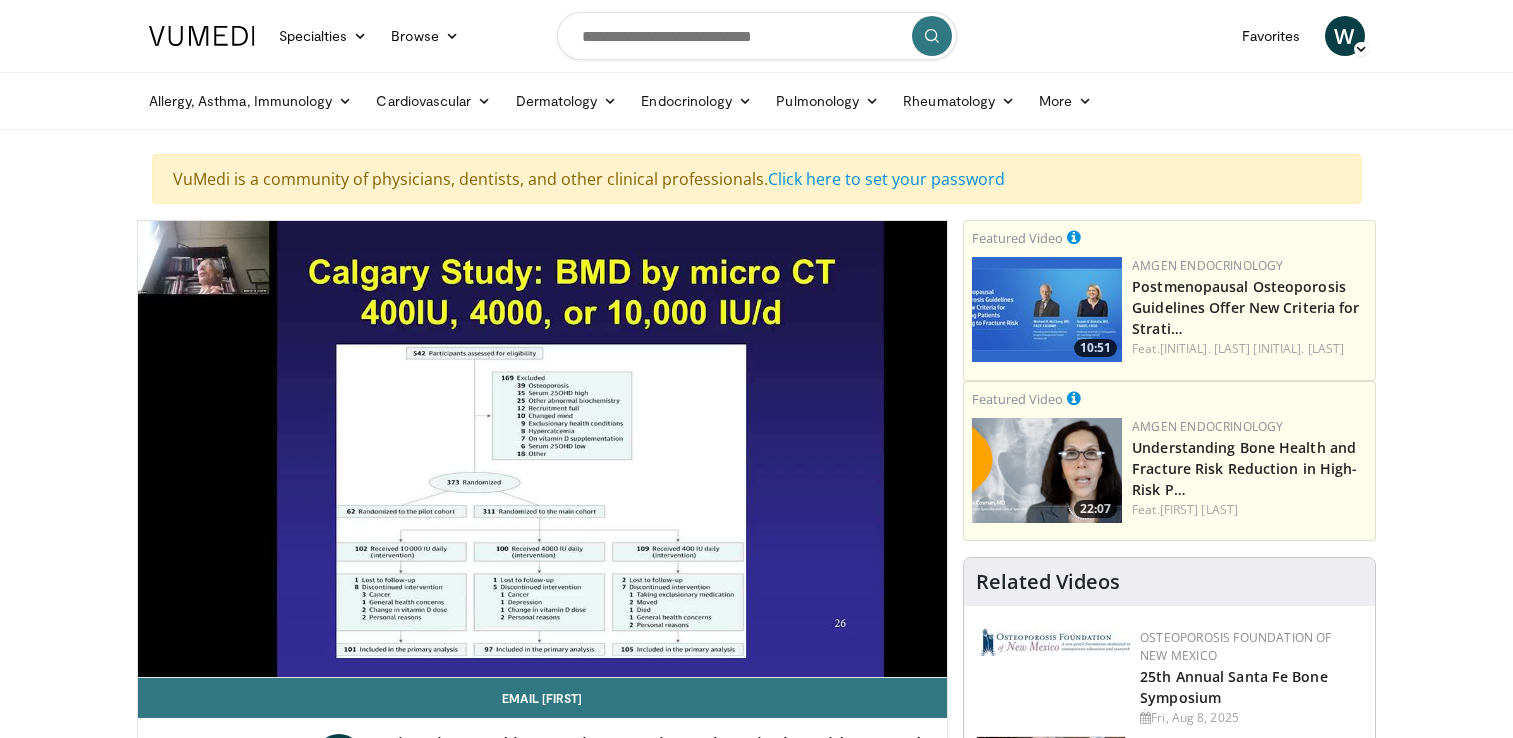 scroll, scrollTop: 0, scrollLeft: 0, axis: both 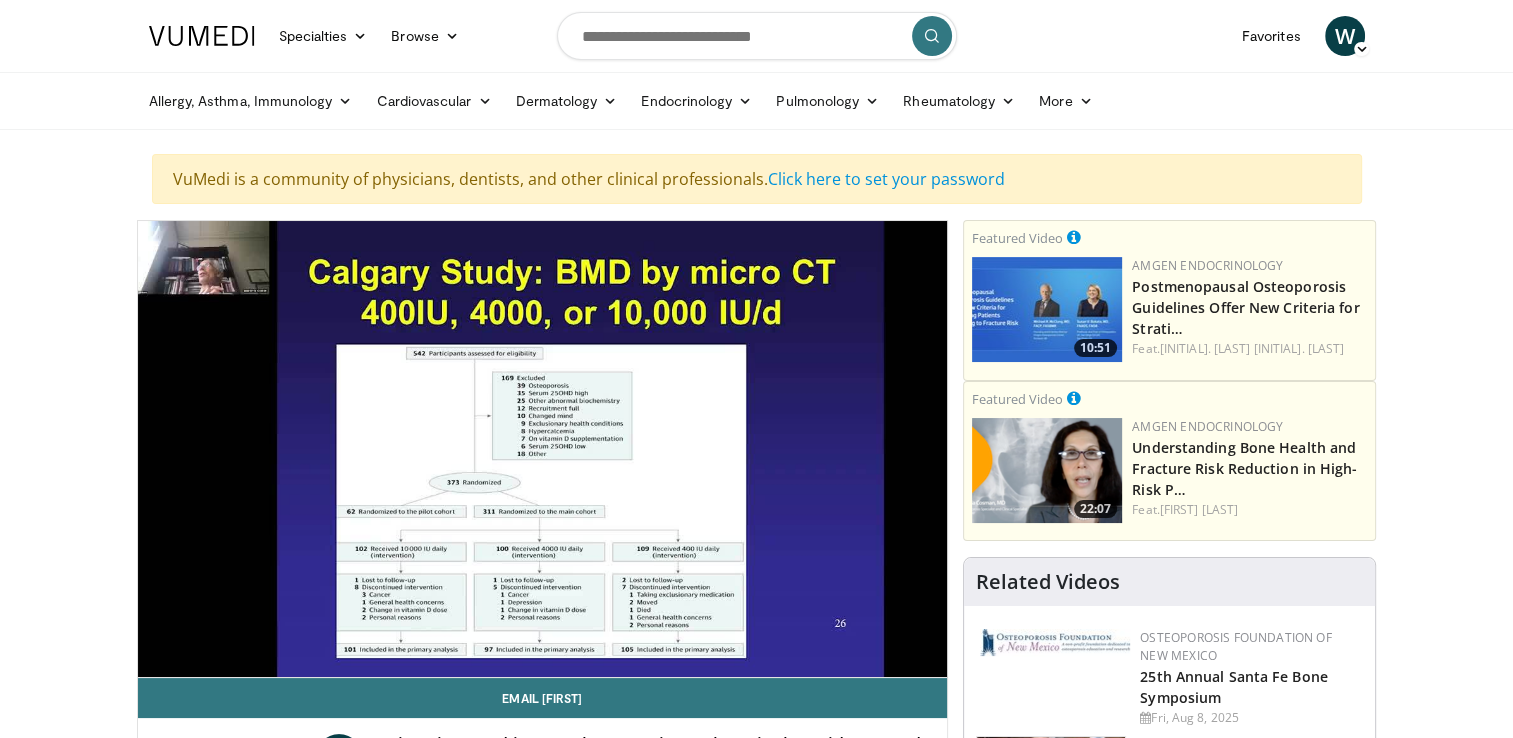 click on "Specialties
Adult & Family Medicine
Allergy, Asthma, Immunology
Anesthesiology
Cardiology
Dental
Dermatology
Endocrinology
Gastroenterology & Hepatology
General Surgery
Hematology & Oncology
Infectious Disease
Nephrology
Neurology
Neurosurgery
Obstetrics & Gynecology
Ophthalmology
Oral Maxillofacial
Orthopaedics
Otolaryngology
Pediatrics
Plastic Surgery
Podiatry
Psychiatry
Pulmonology
Radiation Oncology
Radiology
Rheumatology
Urology
Browse
W" at bounding box center (757, 36) 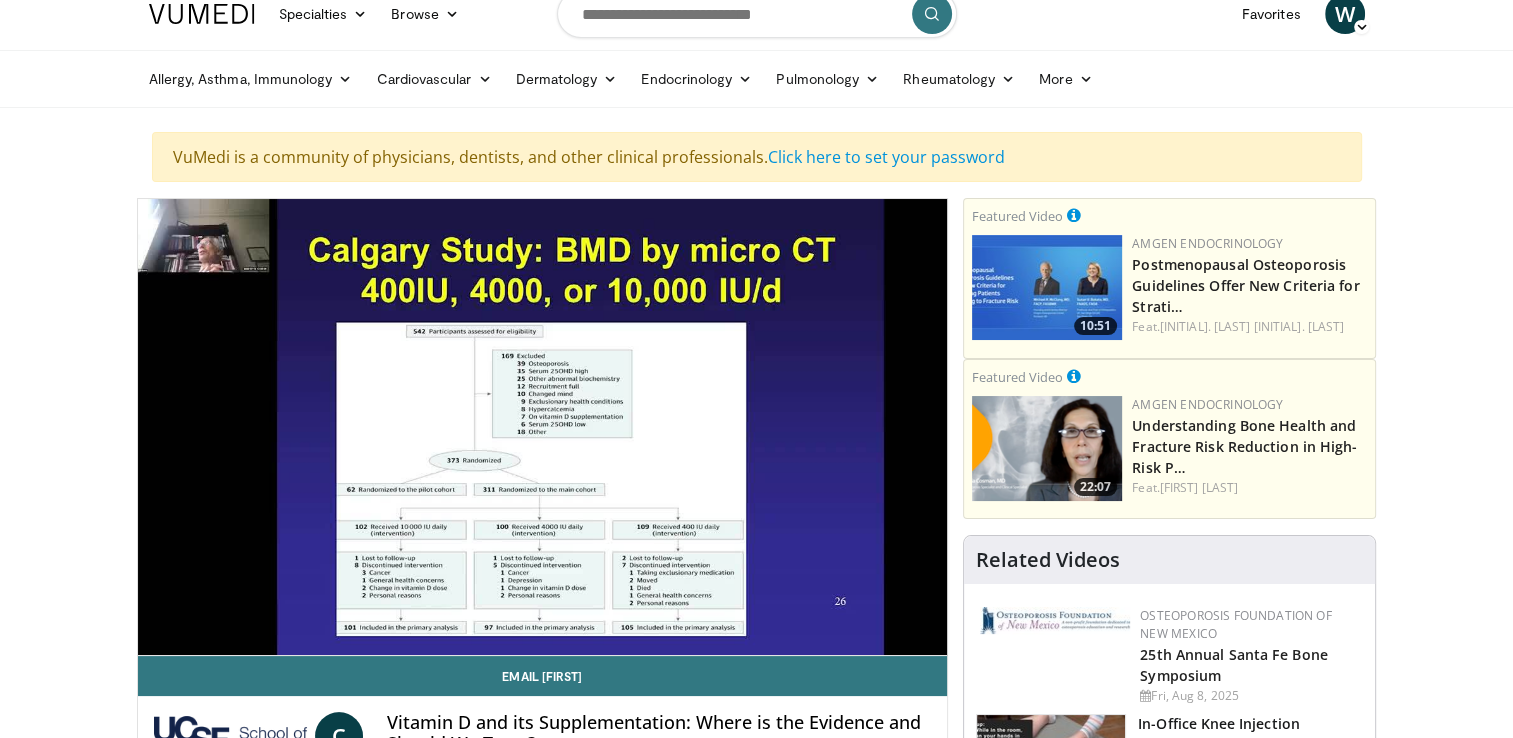 scroll, scrollTop: 0, scrollLeft: 0, axis: both 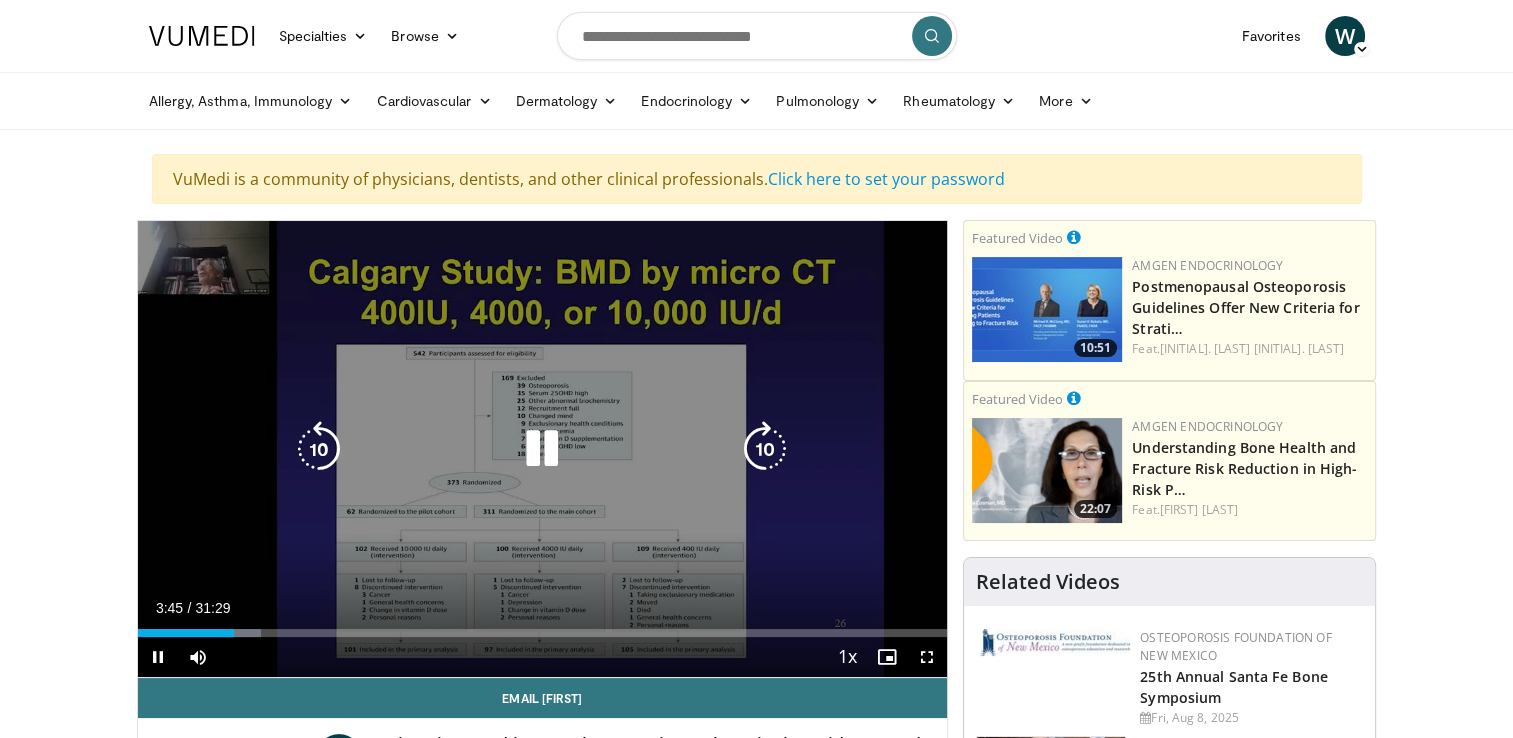 click on "10 seconds
Tap to unmute" at bounding box center [543, 449] 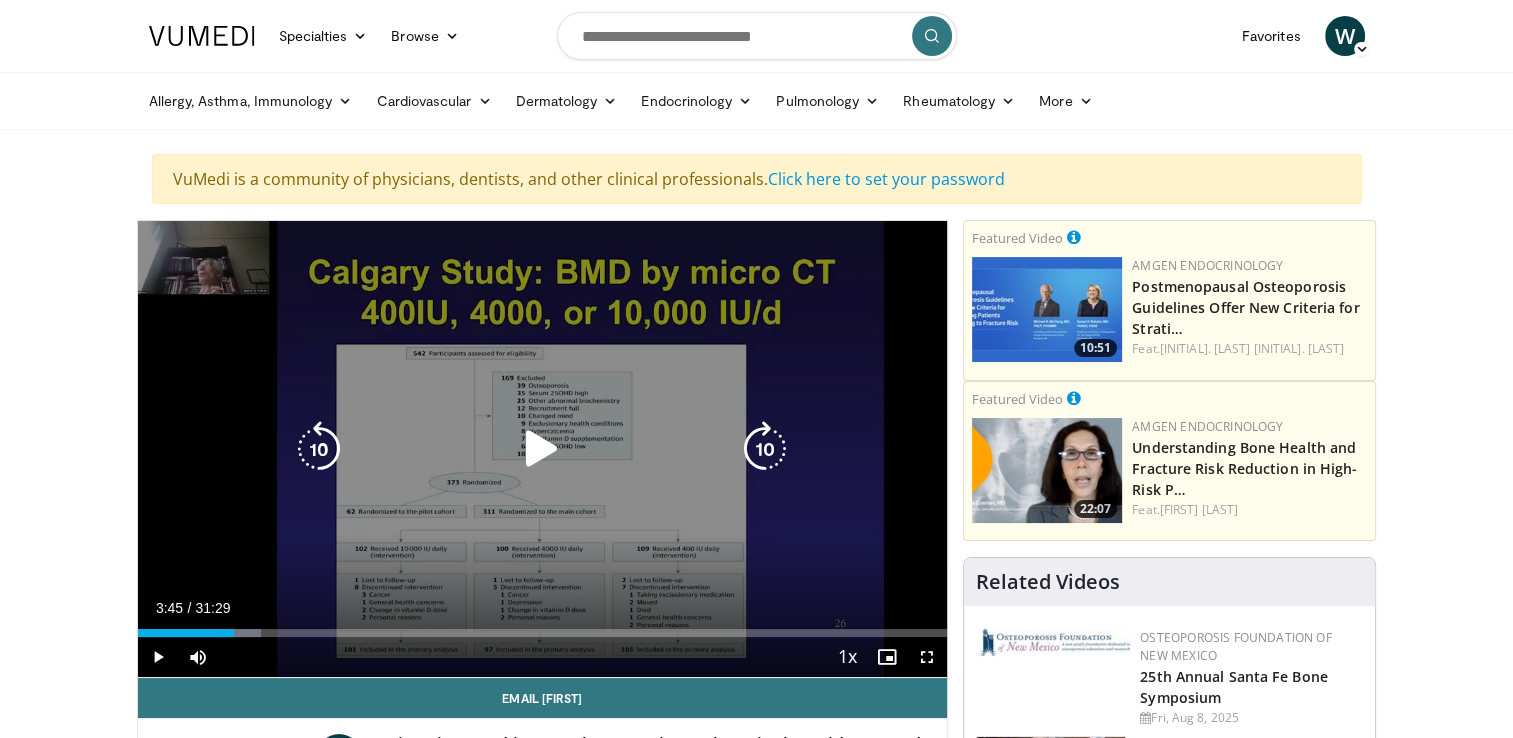 click on "10 seconds
Tap to unmute" at bounding box center (543, 449) 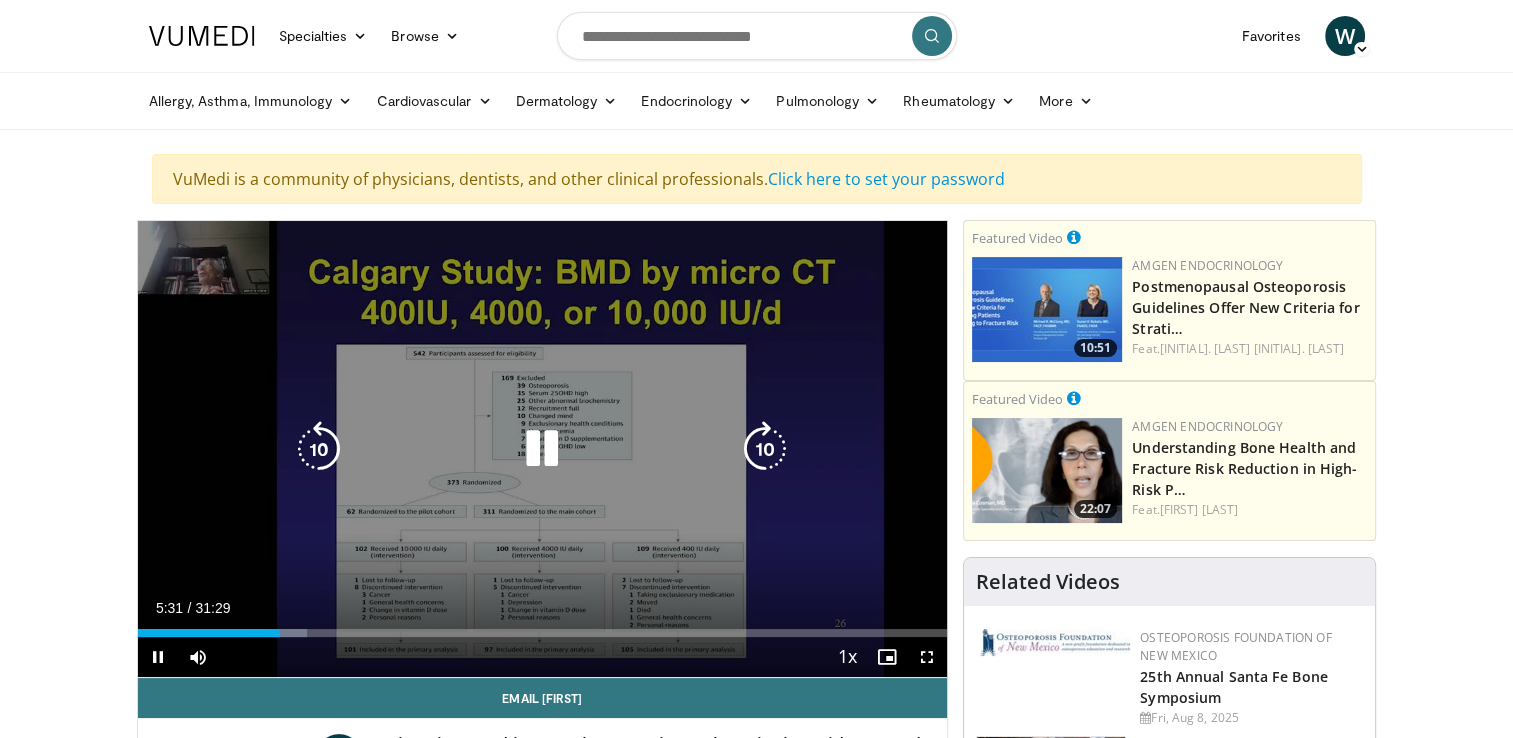 click on "10 seconds
Tap to unmute" at bounding box center (543, 449) 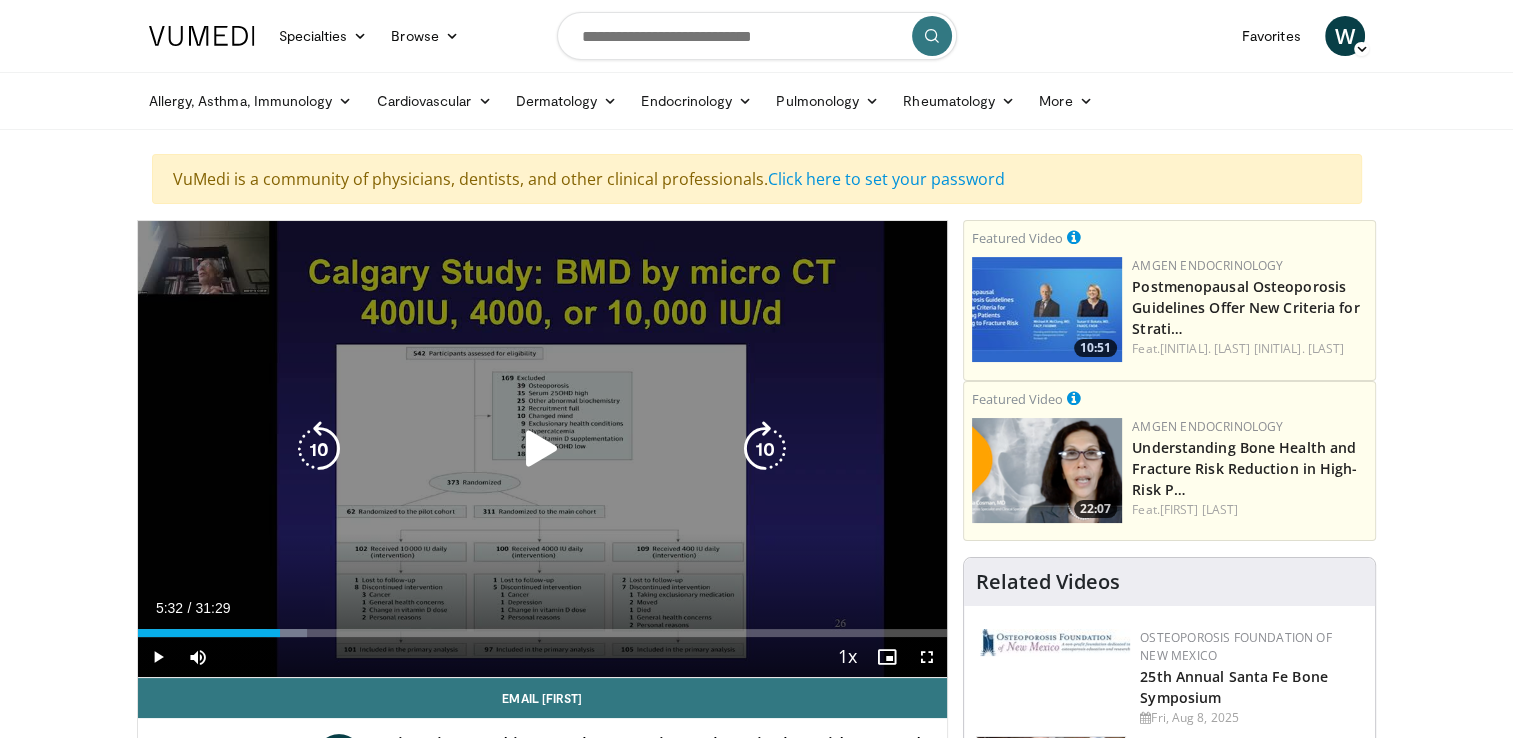 click on "10 seconds
Tap to unmute" at bounding box center (543, 449) 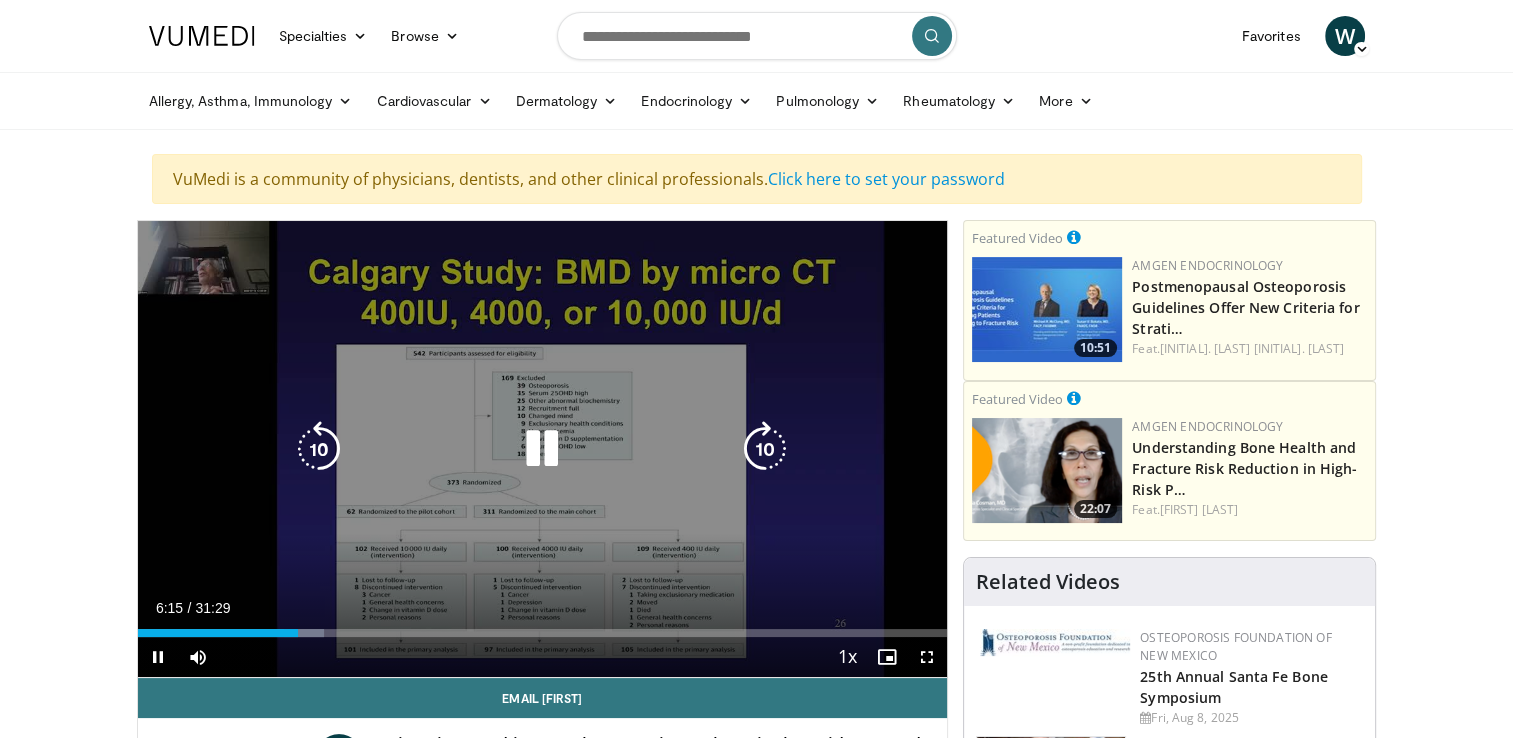 click on "10 seconds
Tap to unmute" at bounding box center (543, 449) 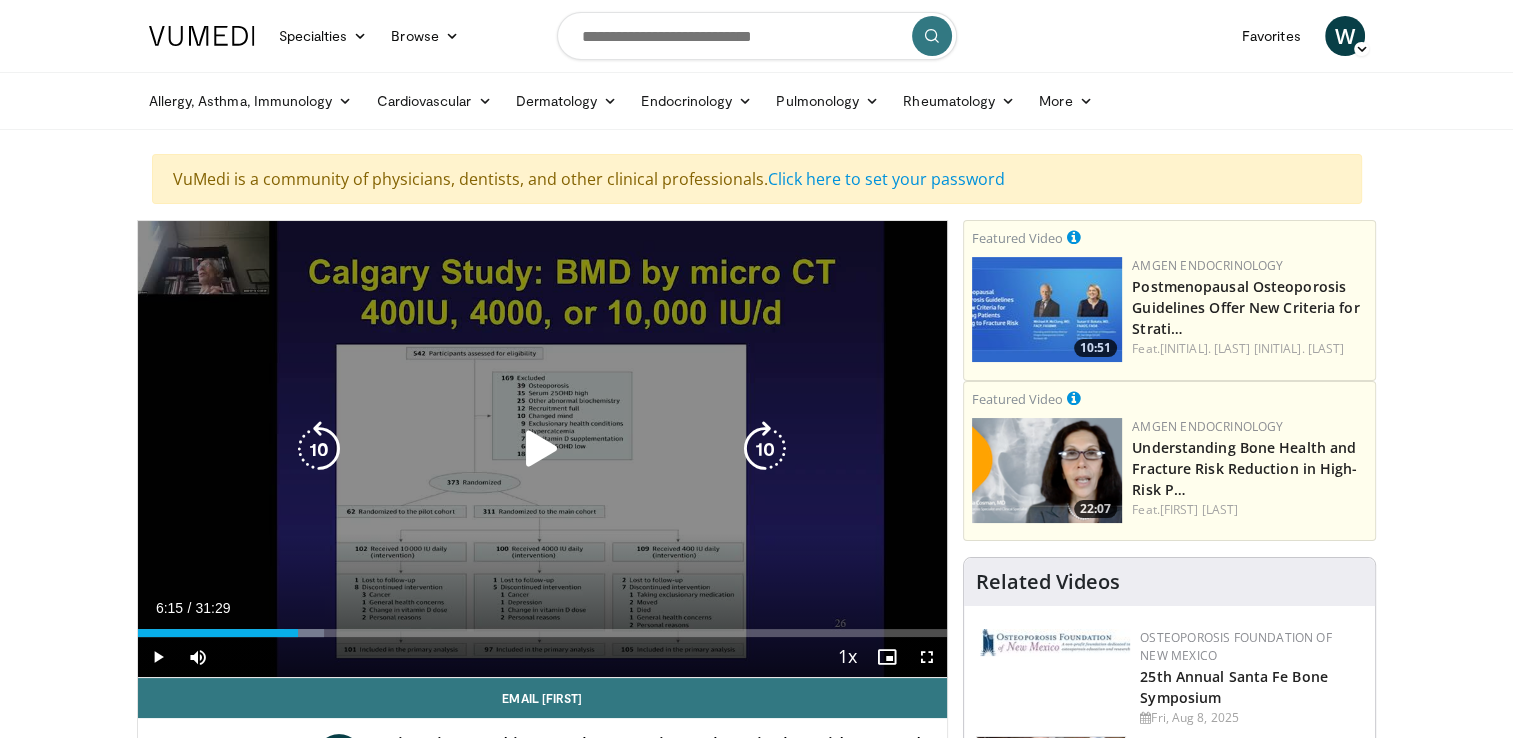 click on "10 seconds
Tap to unmute" at bounding box center [543, 449] 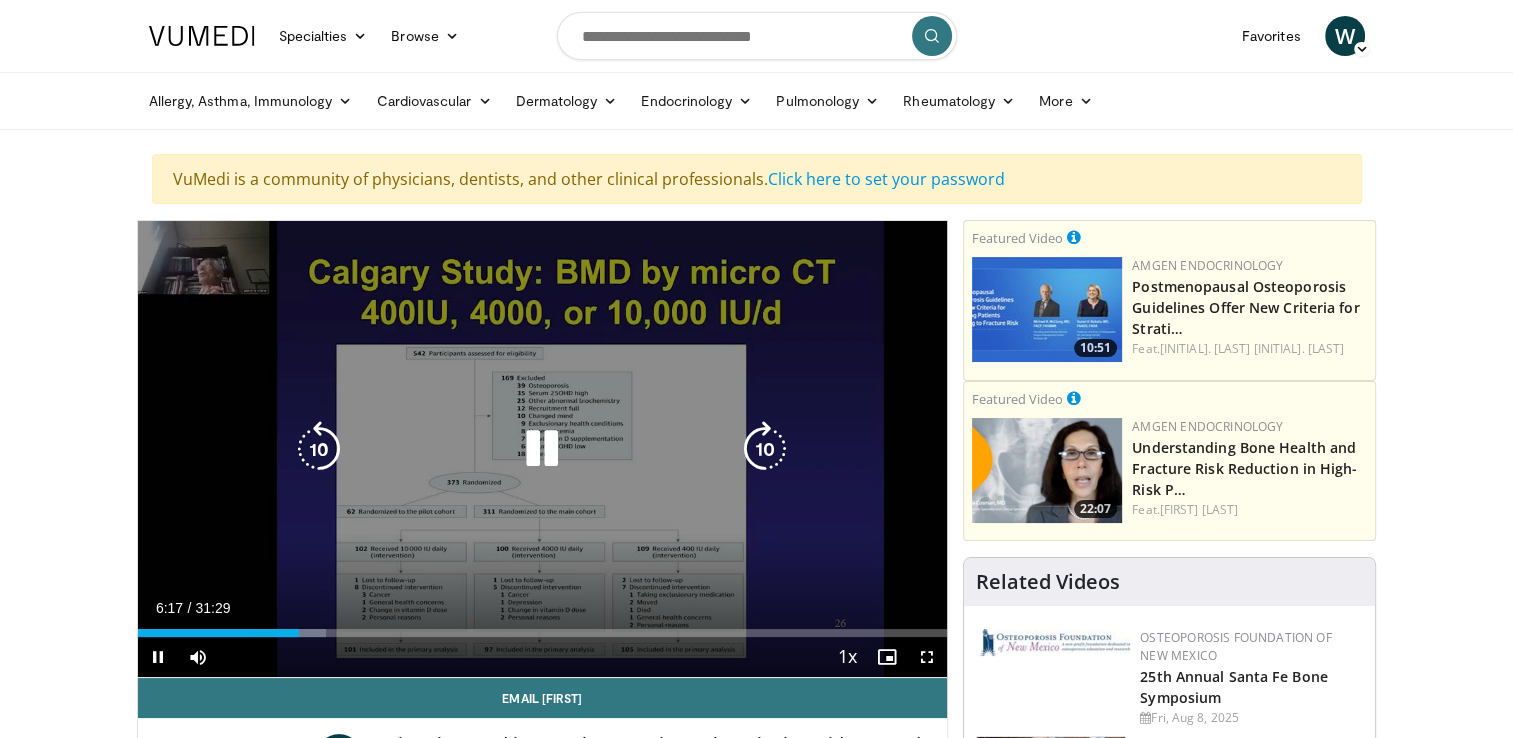 click on "10 seconds
Tap to unmute" at bounding box center [543, 449] 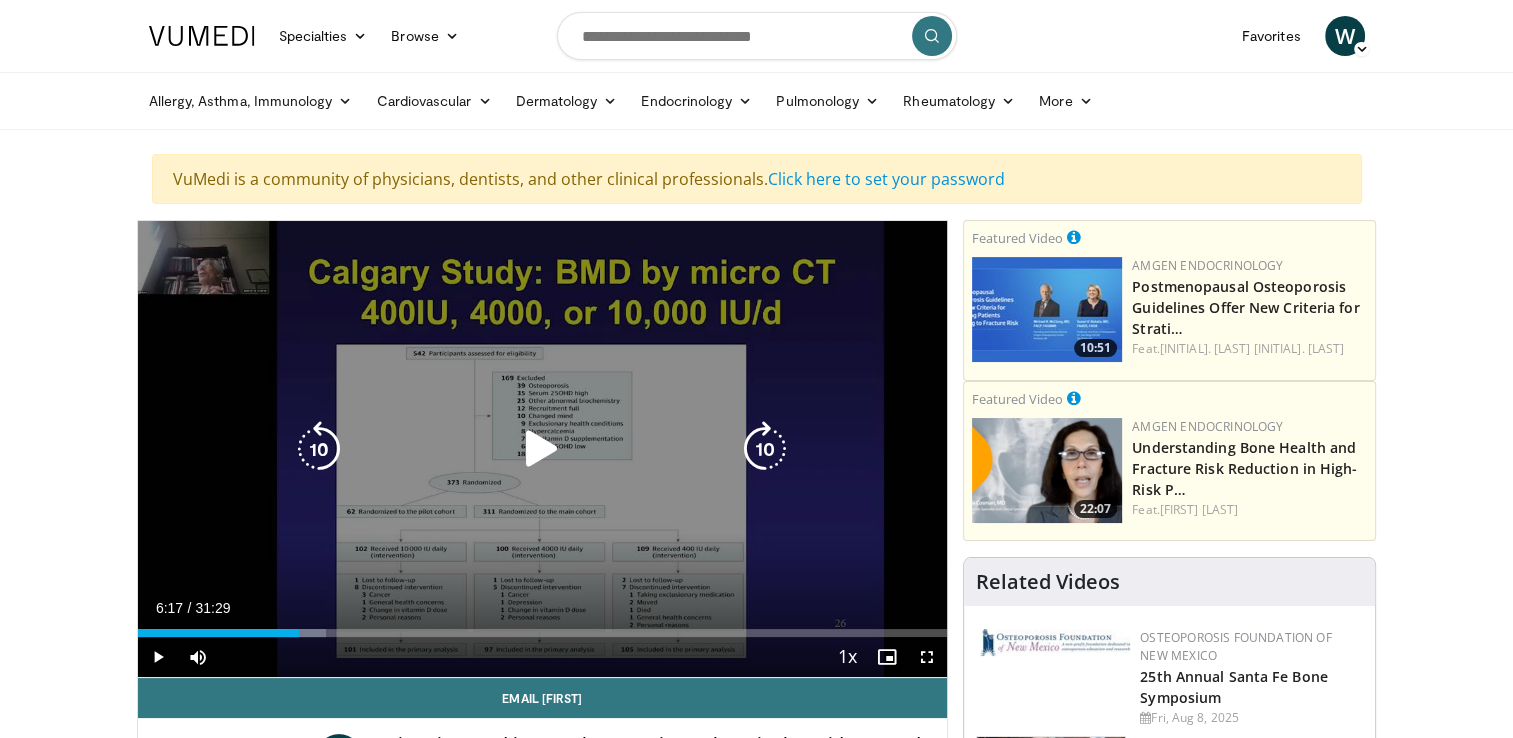 click on "10 seconds
Tap to unmute" at bounding box center [543, 449] 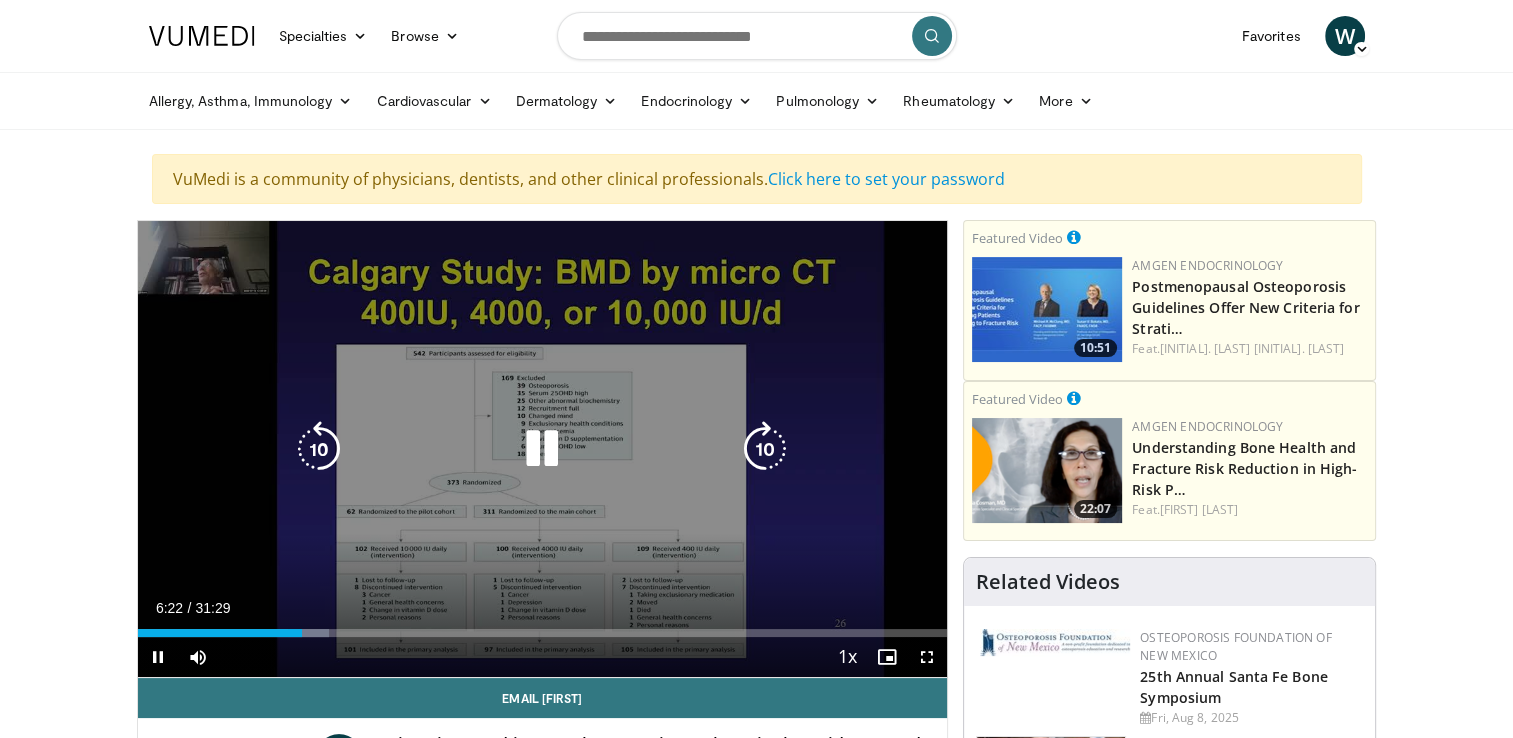 click on "10 seconds
Tap to unmute" at bounding box center (543, 449) 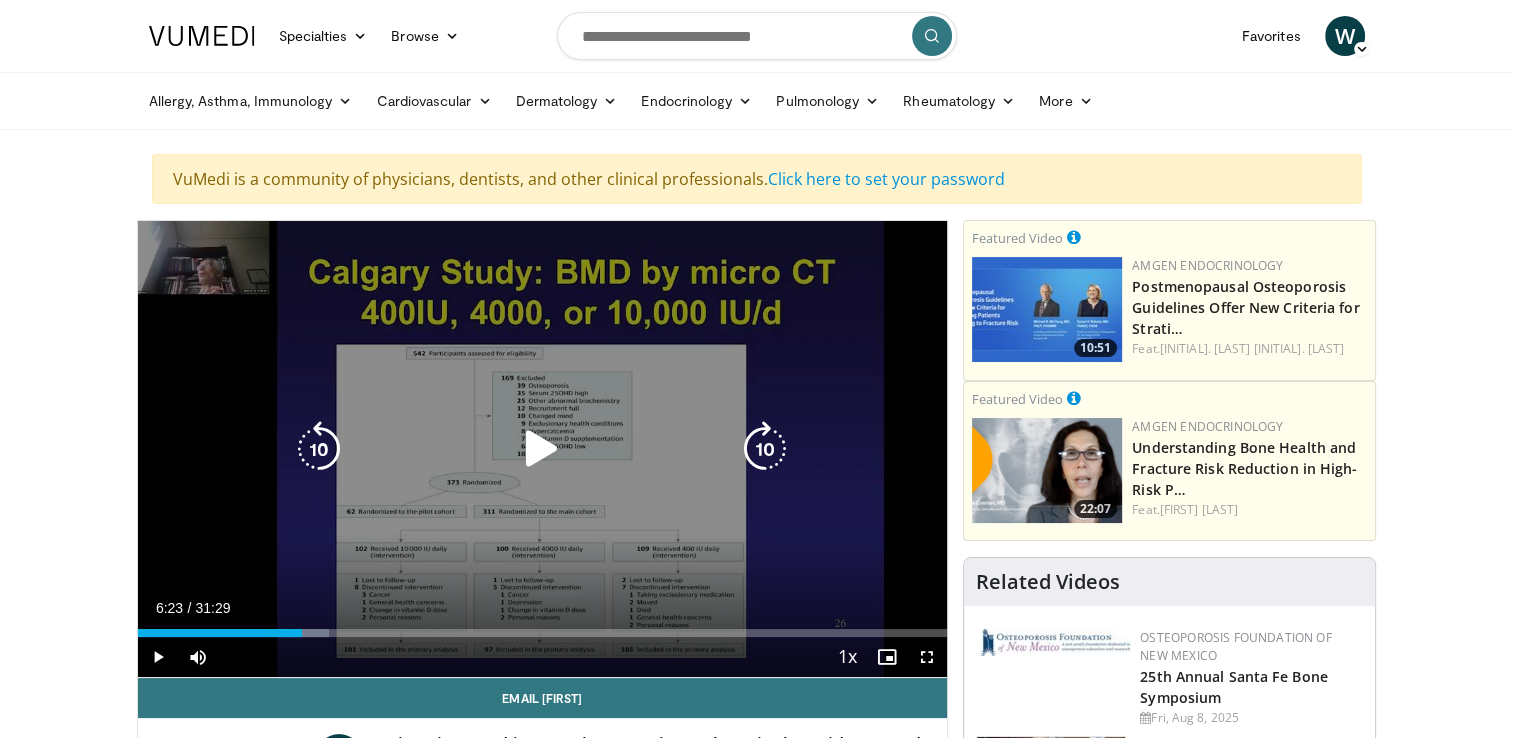 drag, startPoint x: 116, startPoint y: 62, endPoint x: 767, endPoint y: 453, distance: 759.3958 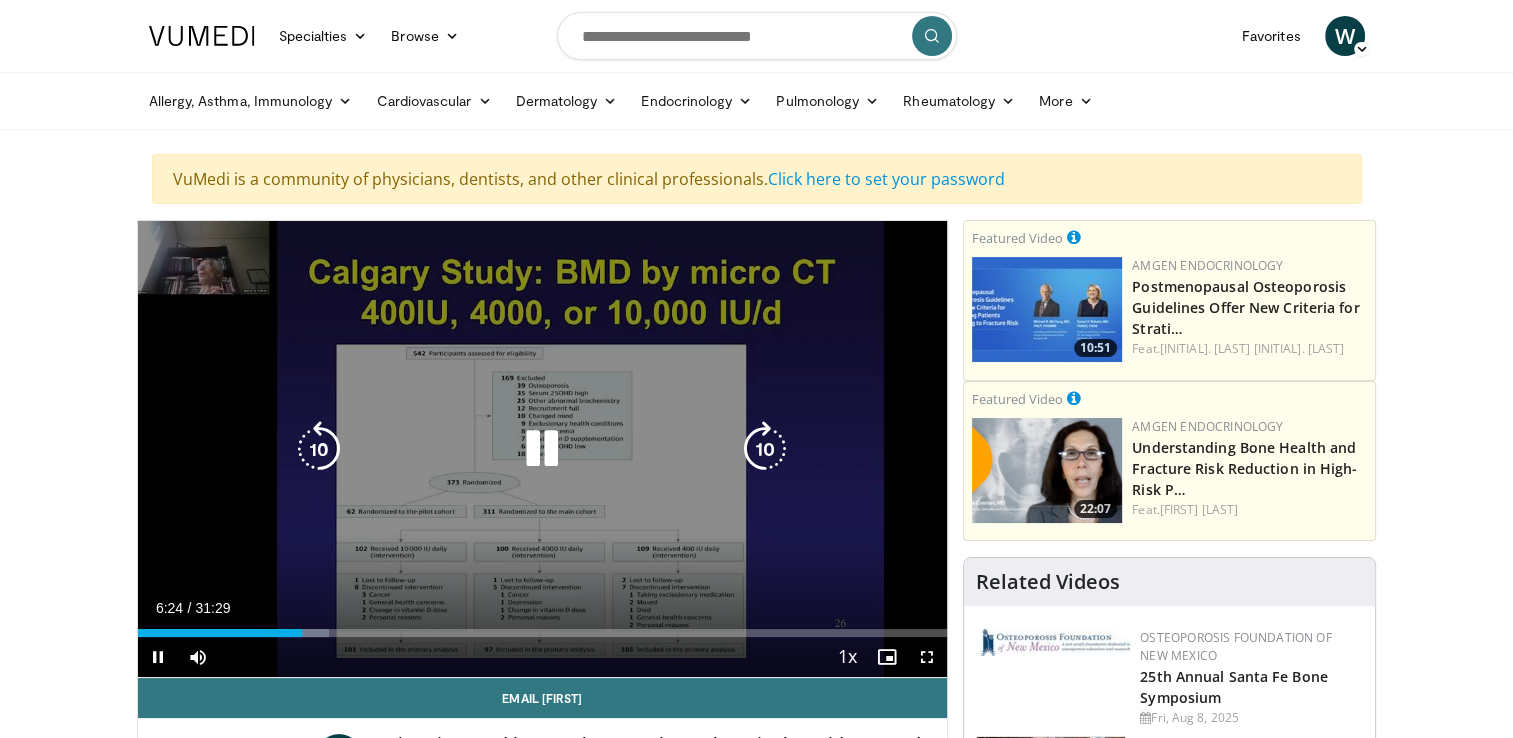 click on "10 seconds
Tap to unmute" at bounding box center [543, 449] 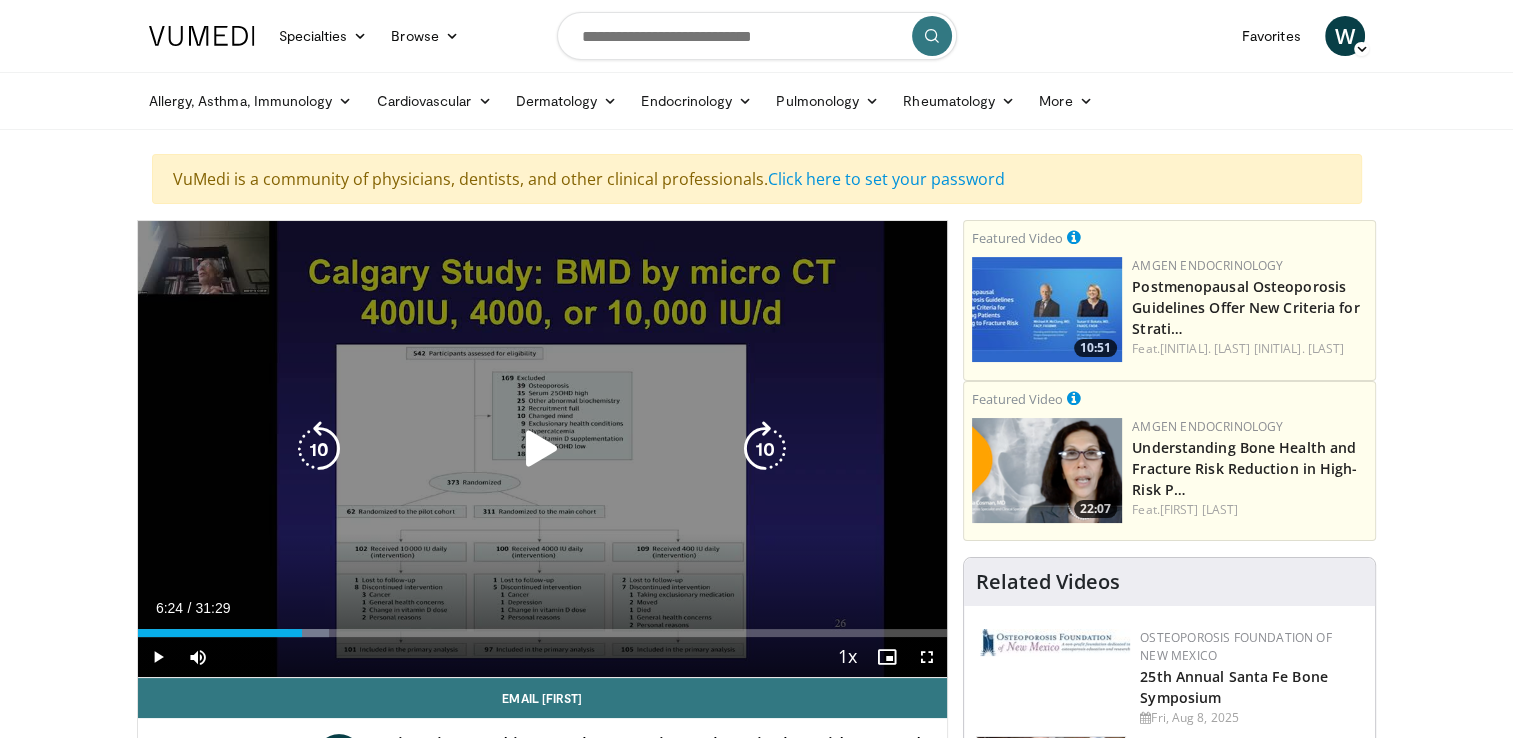 click at bounding box center (542, 449) 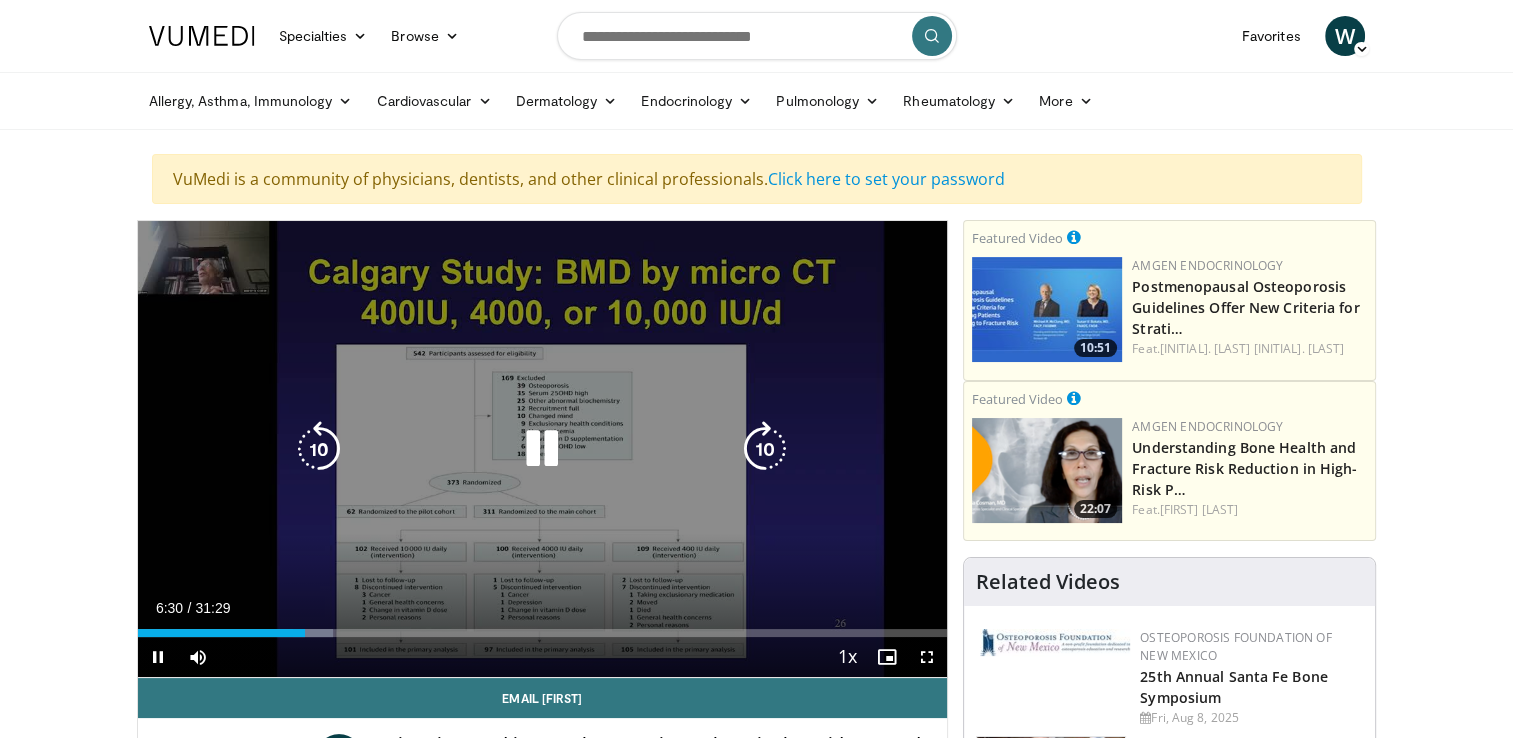 click on "10 seconds
Tap to unmute" at bounding box center (543, 449) 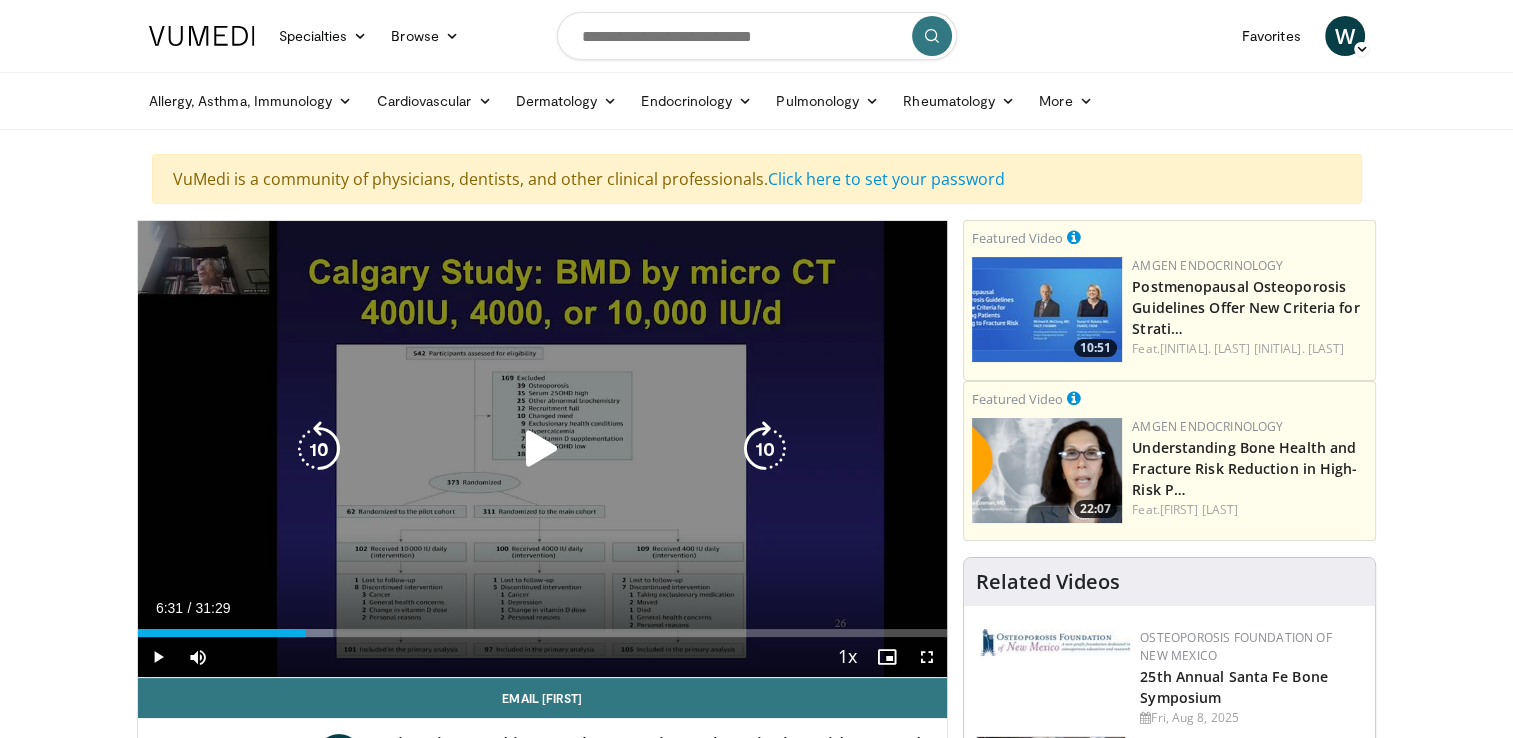 click at bounding box center [542, 449] 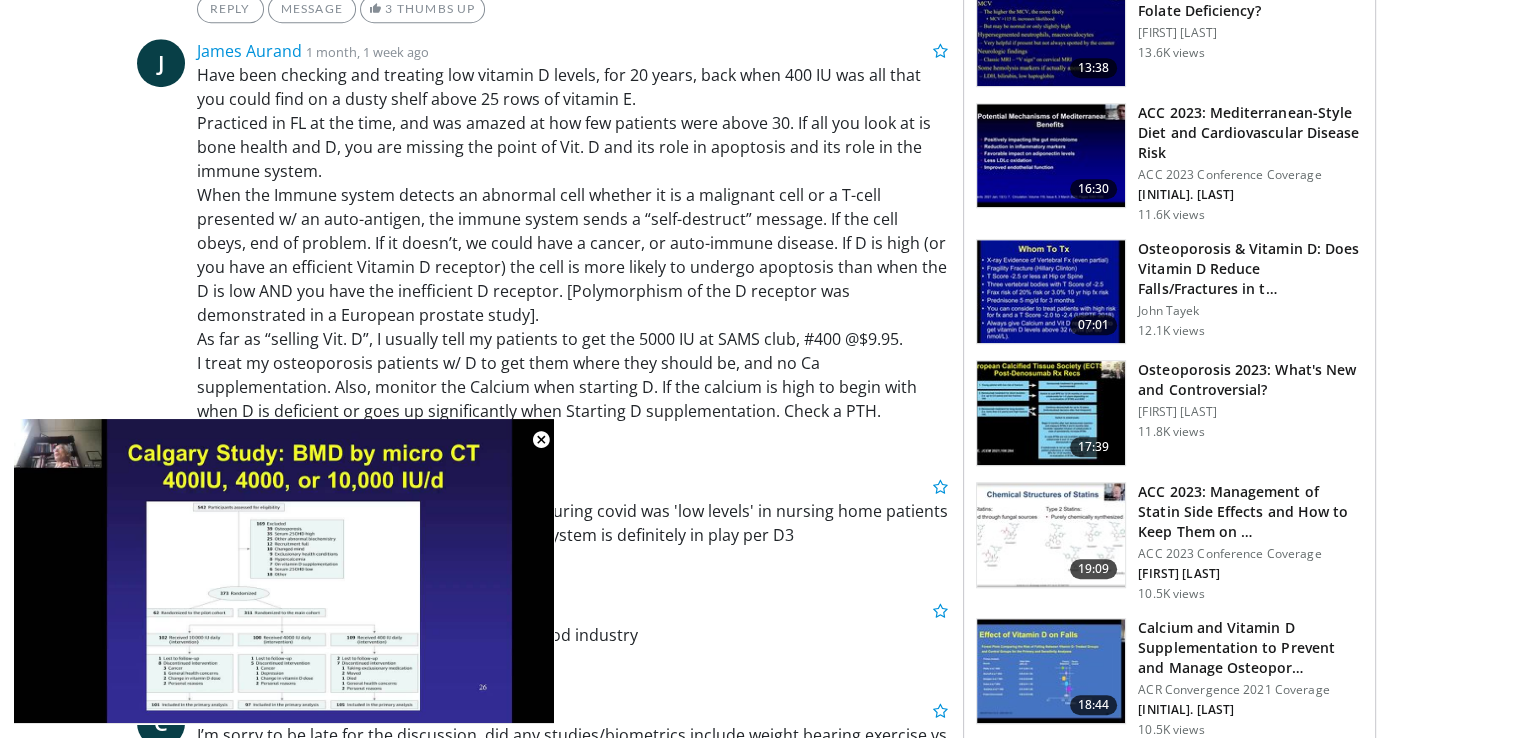 scroll, scrollTop: 1500, scrollLeft: 0, axis: vertical 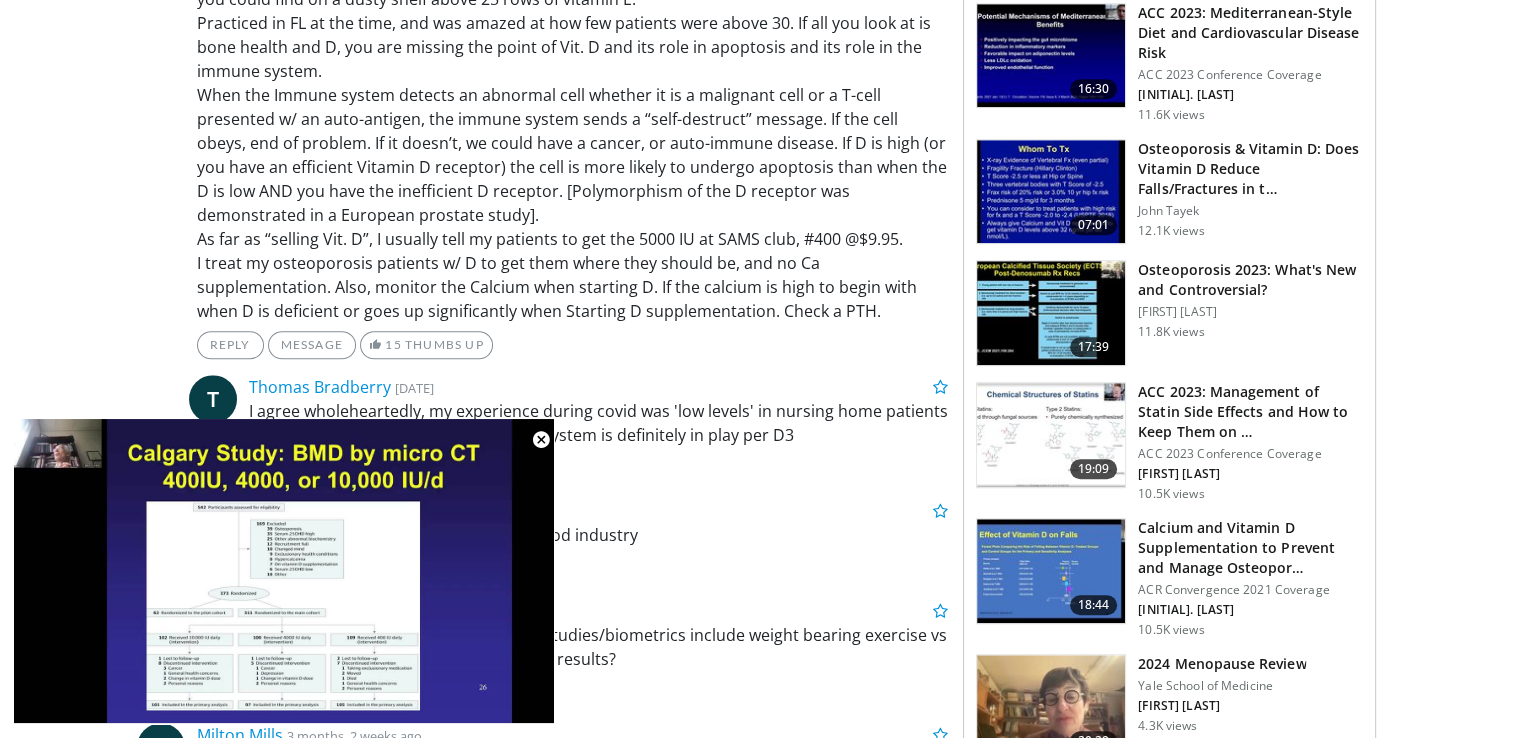 click on "Have been checking and treating low vitamin D levels, for 20 years, back when 400 IU was all that you could find on a dusty shelf above 25 rows of vitamin E.   Practiced in FL at the time, and was amazed at how few patients were above  30.  If all you look at is bone health and D, you are missing the point of Vit. D and its role in apoptosis and its role in the immune system. When the Immune system detects an abnormal cell whether it is a malignant cell or a T-cell presented w/ an auto-antigen, the immune system sends a “self-destruct” message. If the cell obeys, end of problem. If it doesn’t, we could have a cancer, or auto-immune disease.  If D is high (or you have an efficient Vitamin D receptor) the cell is more likely to undergo apoptosis than when the D is low AND you have the inefficient D receptor. [Polymorphism of the D receptor was demonstrated in a European prostate study].  As far as “selling Vit. D”, I usually tell my patients to get the 5000 IU at SAMS club, #400 @$9.95." at bounding box center (573, 143) 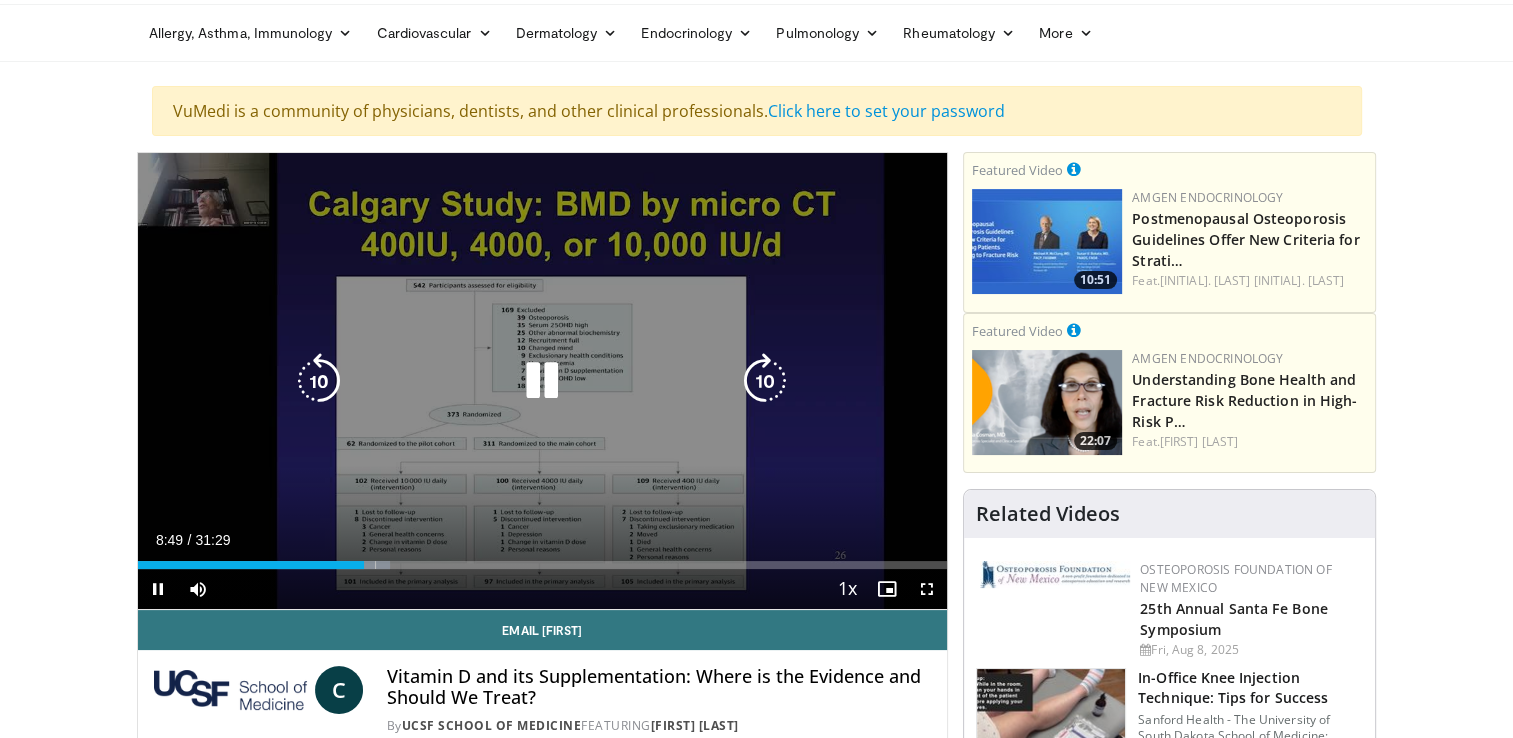 scroll, scrollTop: 100, scrollLeft: 0, axis: vertical 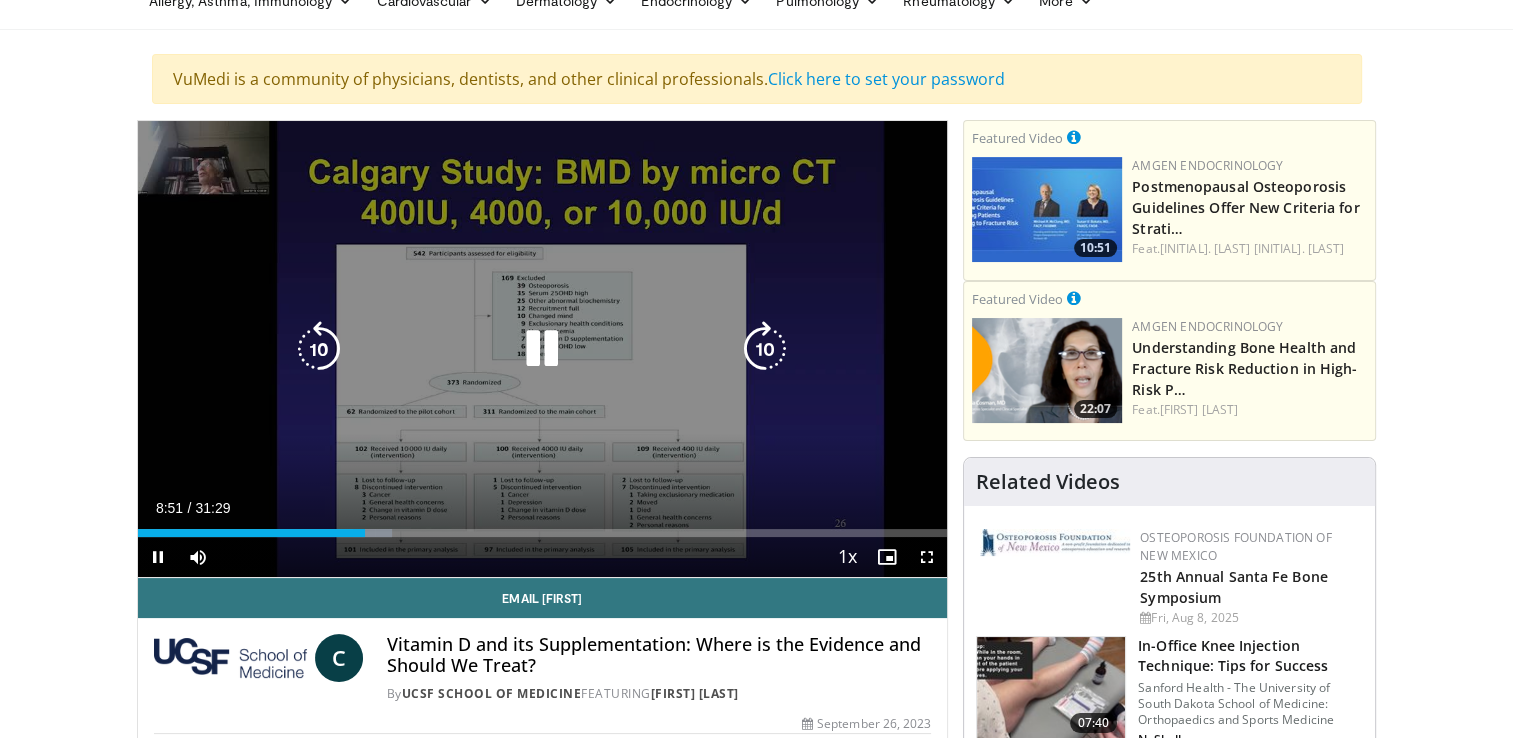 click on "10 seconds
Tap to unmute" at bounding box center [543, 349] 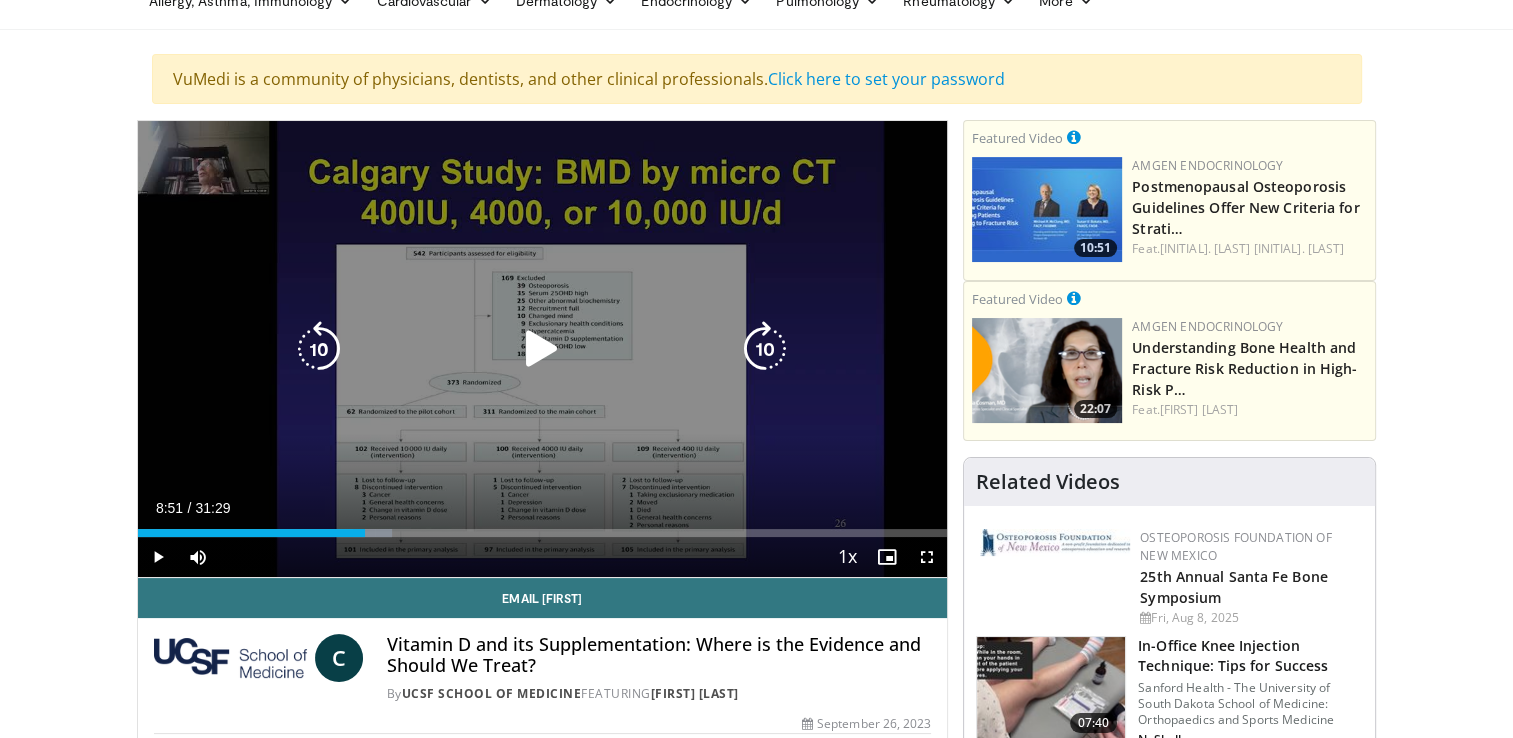 click on "10 seconds
Tap to unmute" at bounding box center [543, 349] 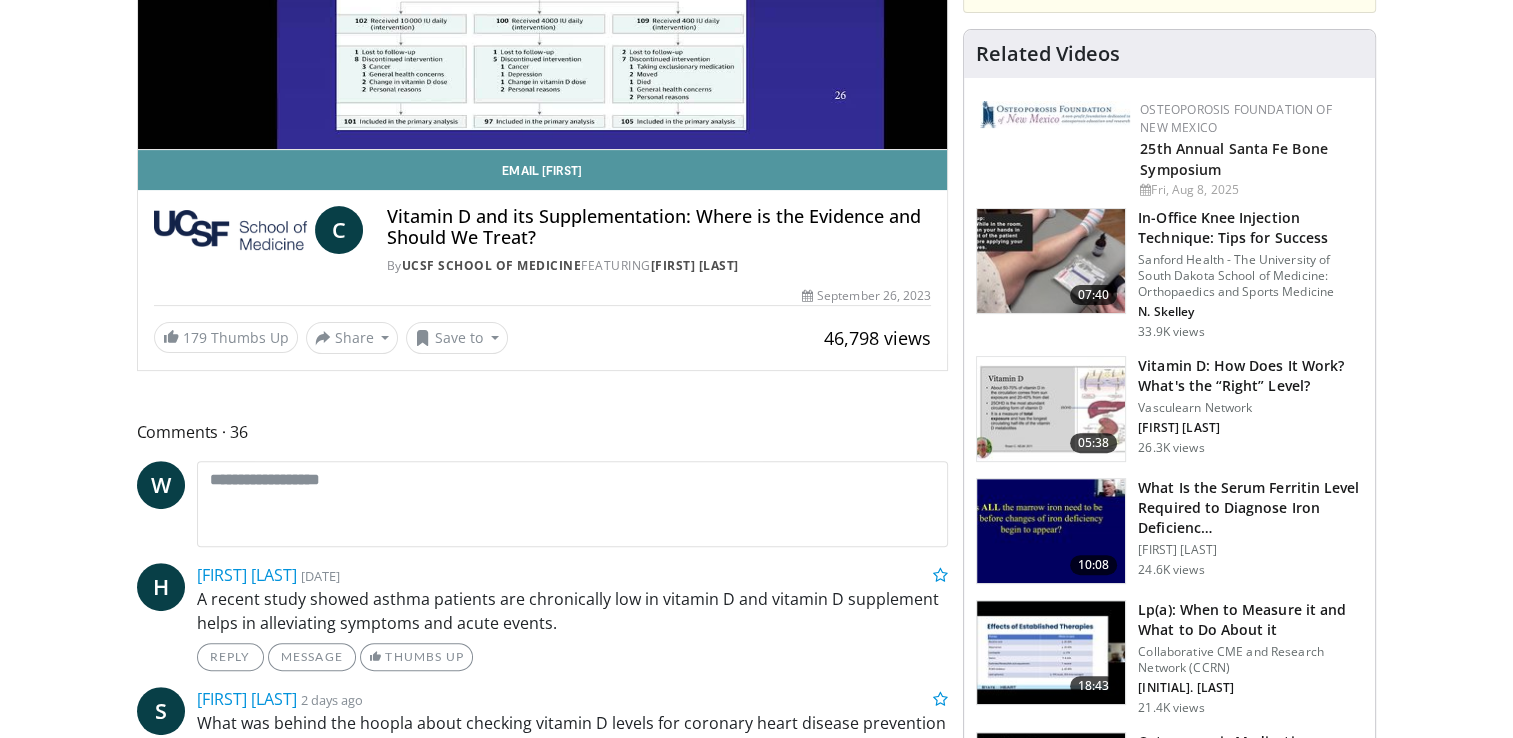 scroll, scrollTop: 600, scrollLeft: 0, axis: vertical 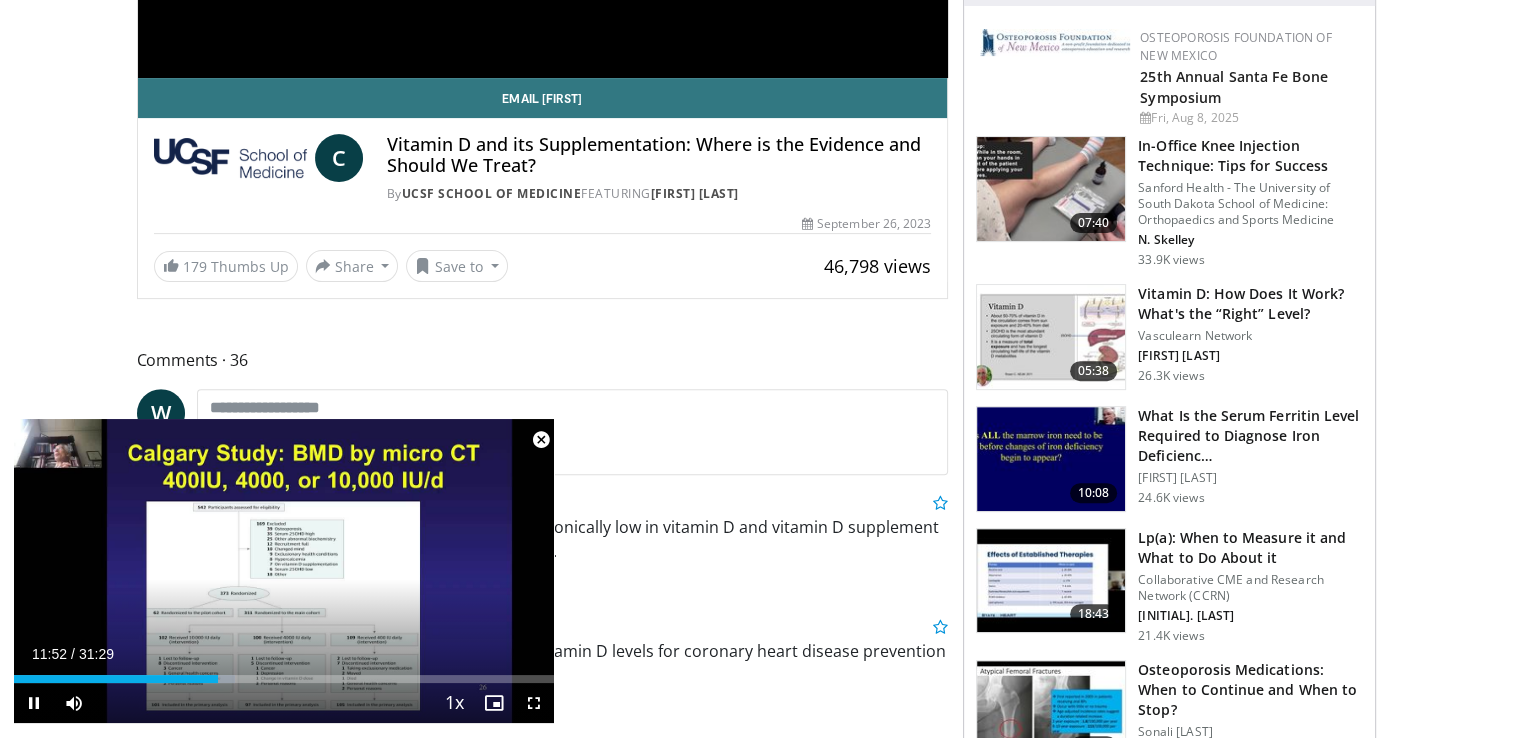 click at bounding box center (541, 440) 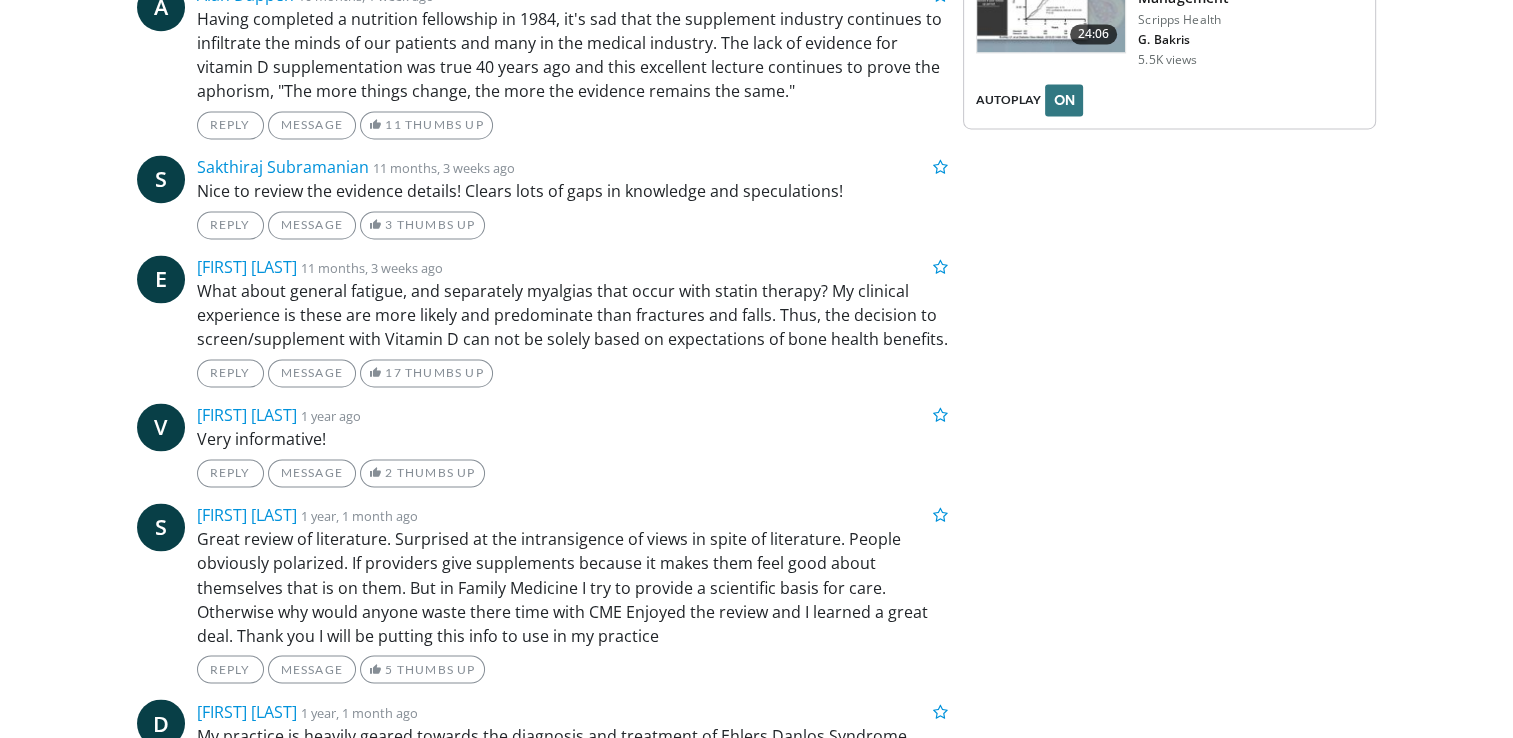 scroll, scrollTop: 3400, scrollLeft: 0, axis: vertical 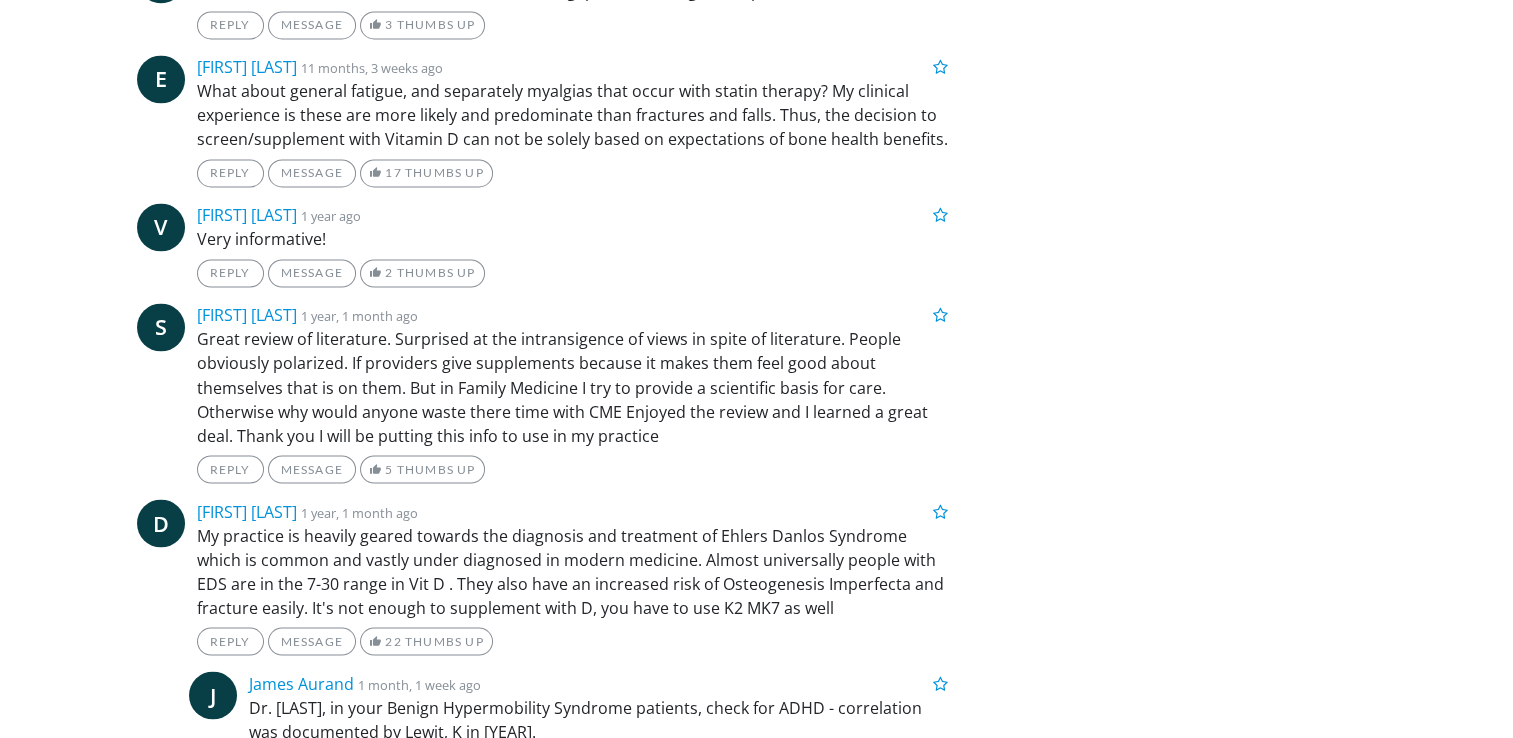 click on "Reply
Message
5
Thumbs Up" at bounding box center [573, 469] 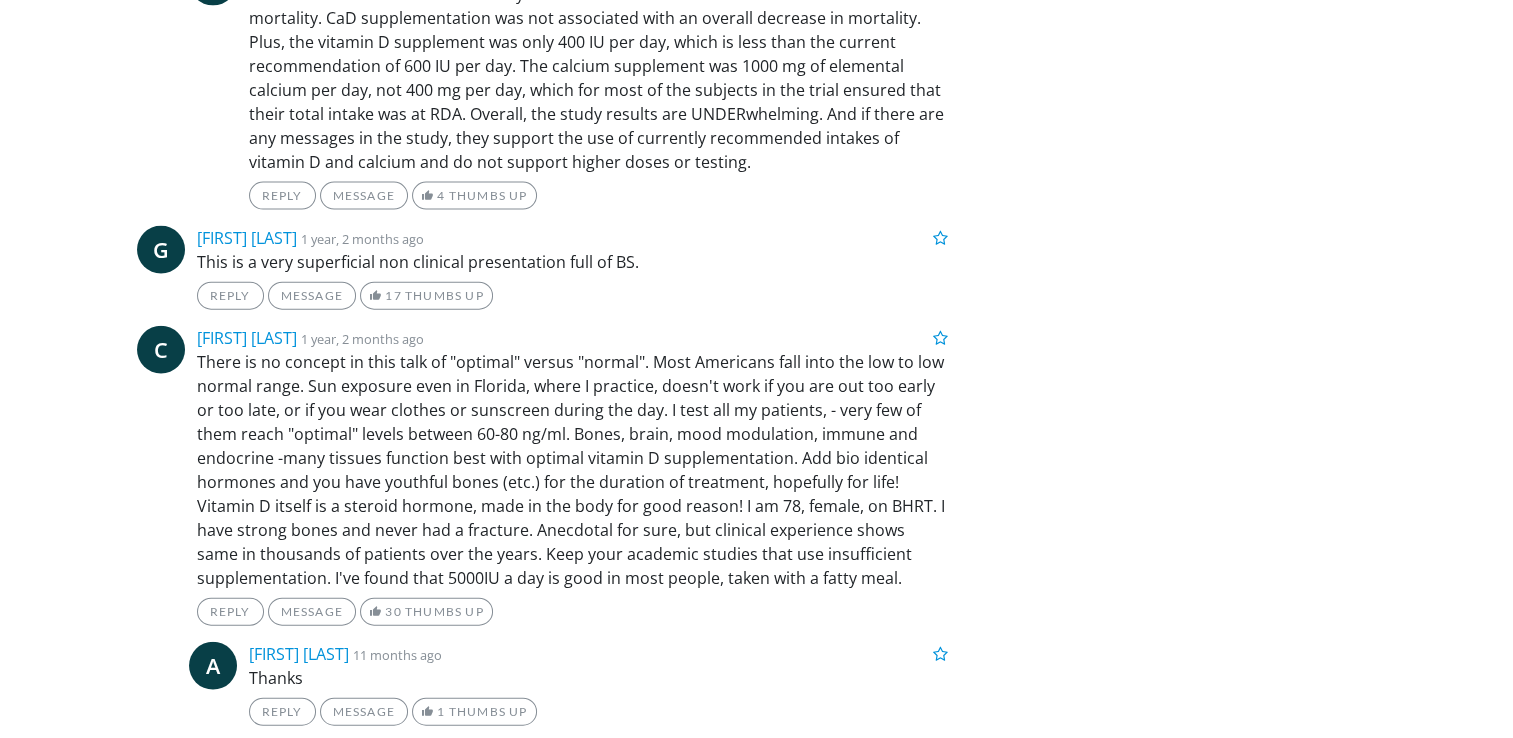 scroll, scrollTop: 4500, scrollLeft: 0, axis: vertical 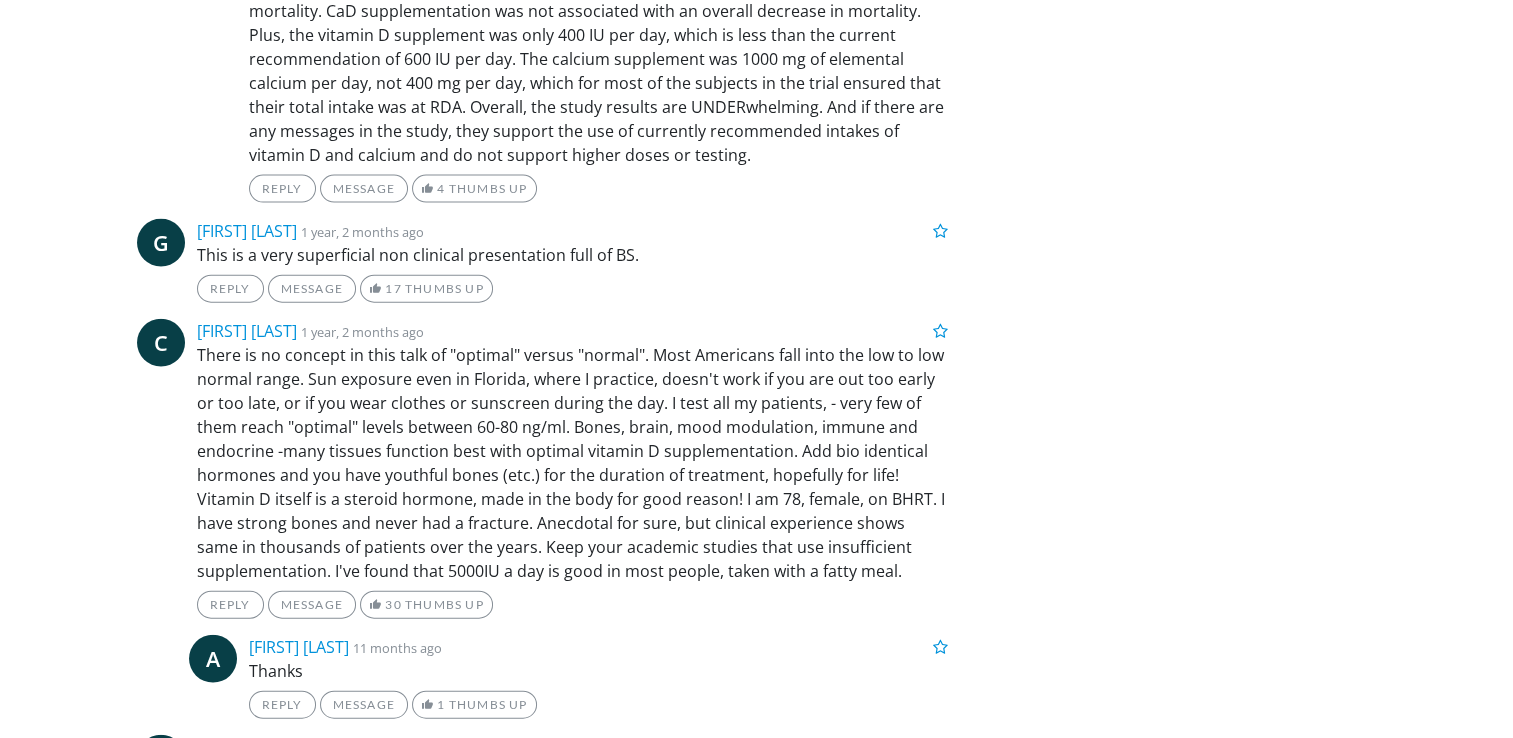 click on "There is no concept in this talk of "optimal" versus "normal". Most Americans fall into the low to low normal range.  Sun exposure even in Florida, where I practice, doesn't work if you are out too early or too late, or if you wear clothes or sunscreen during the day. I test all my patients, - very few of them reach "optimal" levels between 60-80 ng/ml. Bones, brain, mood modulation, immune and endocrine -many tissues function best with optimal vitamin D supplementation. Add bio identical hormones and you have youthful bones (etc.) for the duration of treatment, hopefully for life! Vitamin D itself is a steroid hormone, made in the body for good reason! I am 78, female, on BHRT. I have strong bones and never had a fracture. Anecdotal for sure, but  clinical experience shows same in thousands of patients over the years. Keep your academic studies that use insufficient supplementation. I've found that 5000IU a day is good in most people, taken with a fatty meal." at bounding box center [573, 463] 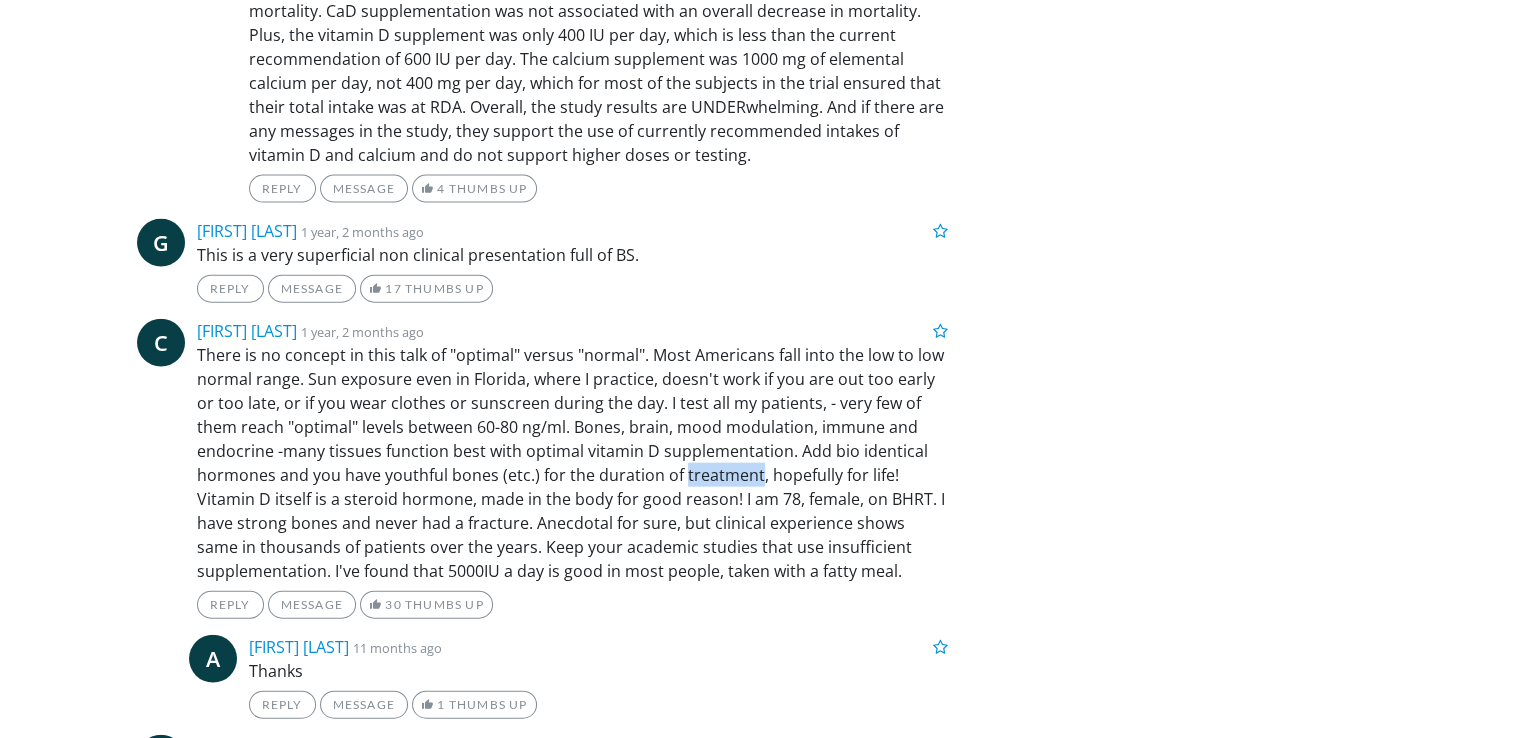 click on "There is no concept in this talk of "optimal" versus "normal". Most Americans fall into the low to low normal range.  Sun exposure even in Florida, where I practice, doesn't work if you are out too early or too late, or if you wear clothes or sunscreen during the day. I test all my patients, - very few of them reach "optimal" levels between 60-80 ng/ml. Bones, brain, mood modulation, immune and endocrine -many tissues function best with optimal vitamin D supplementation. Add bio identical hormones and you have youthful bones (etc.) for the duration of treatment, hopefully for life! Vitamin D itself is a steroid hormone, made in the body for good reason! I am 78, female, on BHRT. I have strong bones and never had a fracture. Anecdotal for sure, but  clinical experience shows same in thousands of patients over the years. Keep your academic studies that use insufficient supplementation. I've found that 5000IU a day is good in most people, taken with a fatty meal." at bounding box center [573, 463] 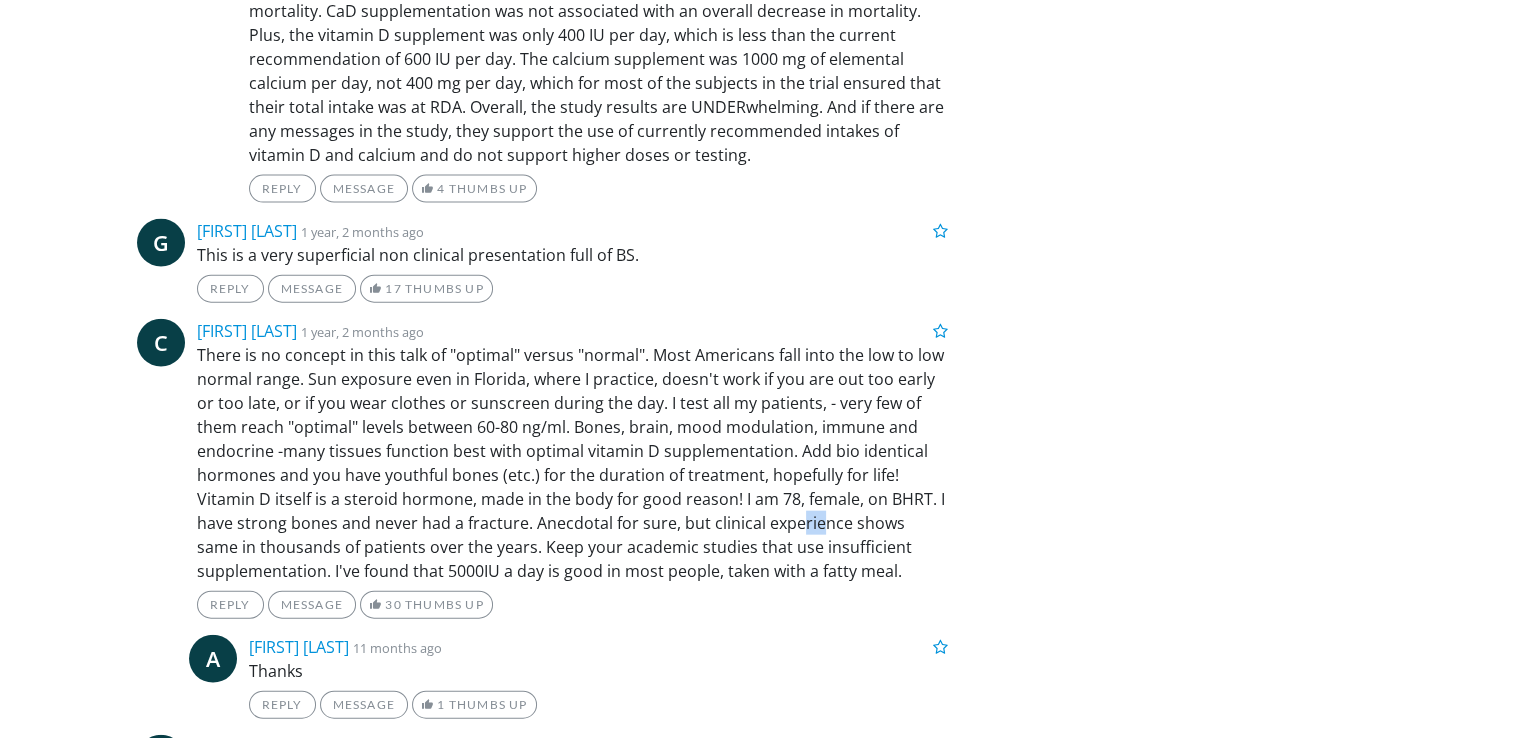 drag, startPoint x: 660, startPoint y: 516, endPoint x: 673, endPoint y: 514, distance: 13.152946 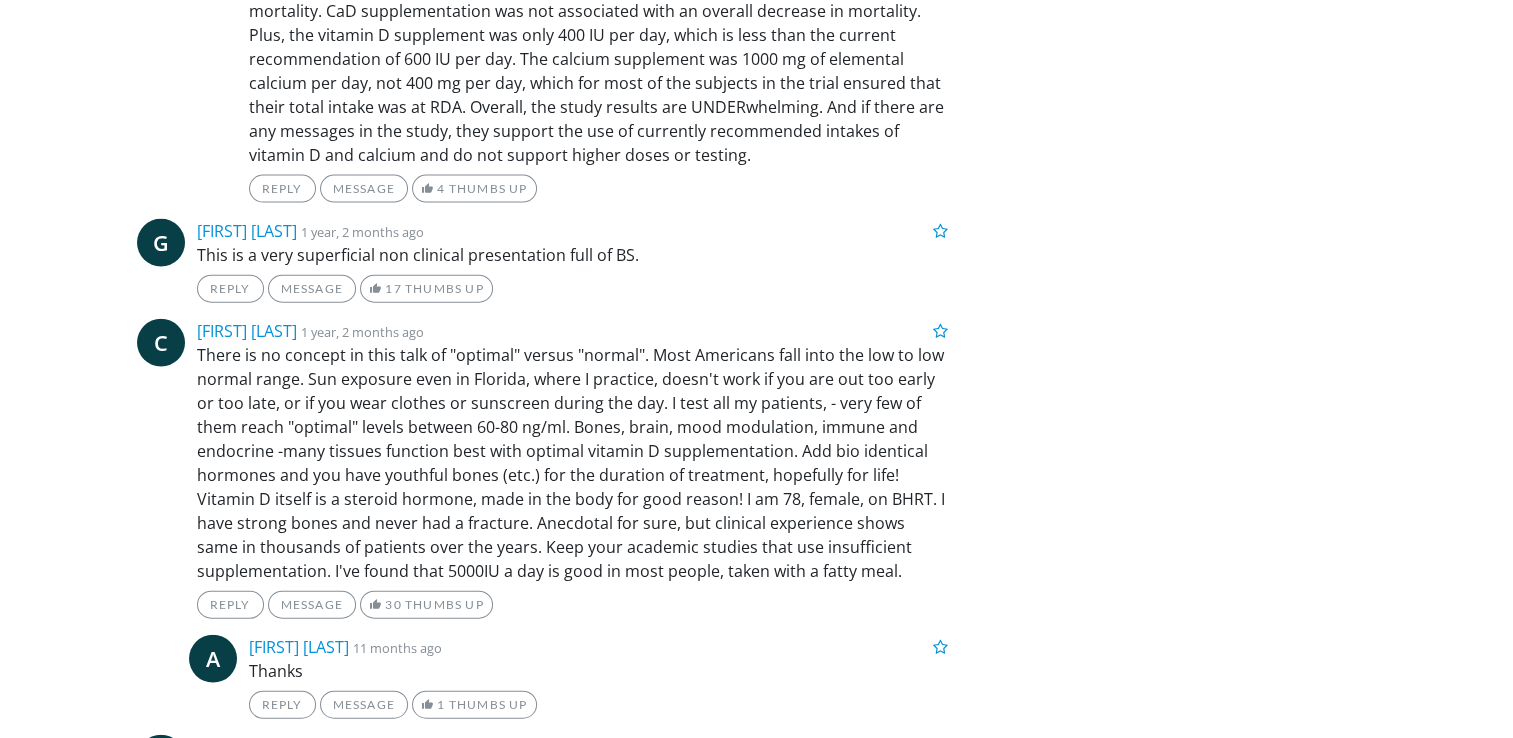 drag, startPoint x: 792, startPoint y: 595, endPoint x: 829, endPoint y: 606, distance: 38.600517 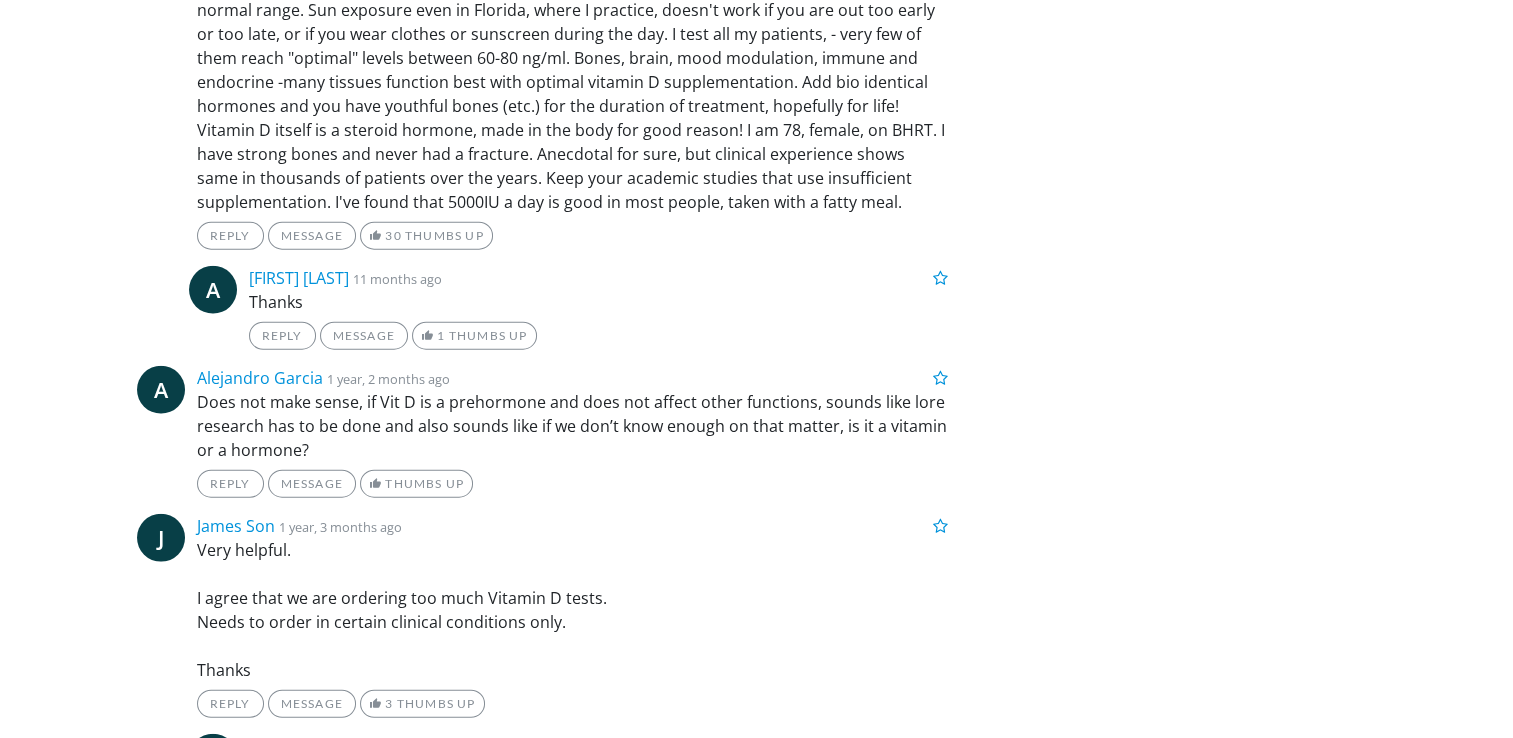scroll, scrollTop: 4900, scrollLeft: 0, axis: vertical 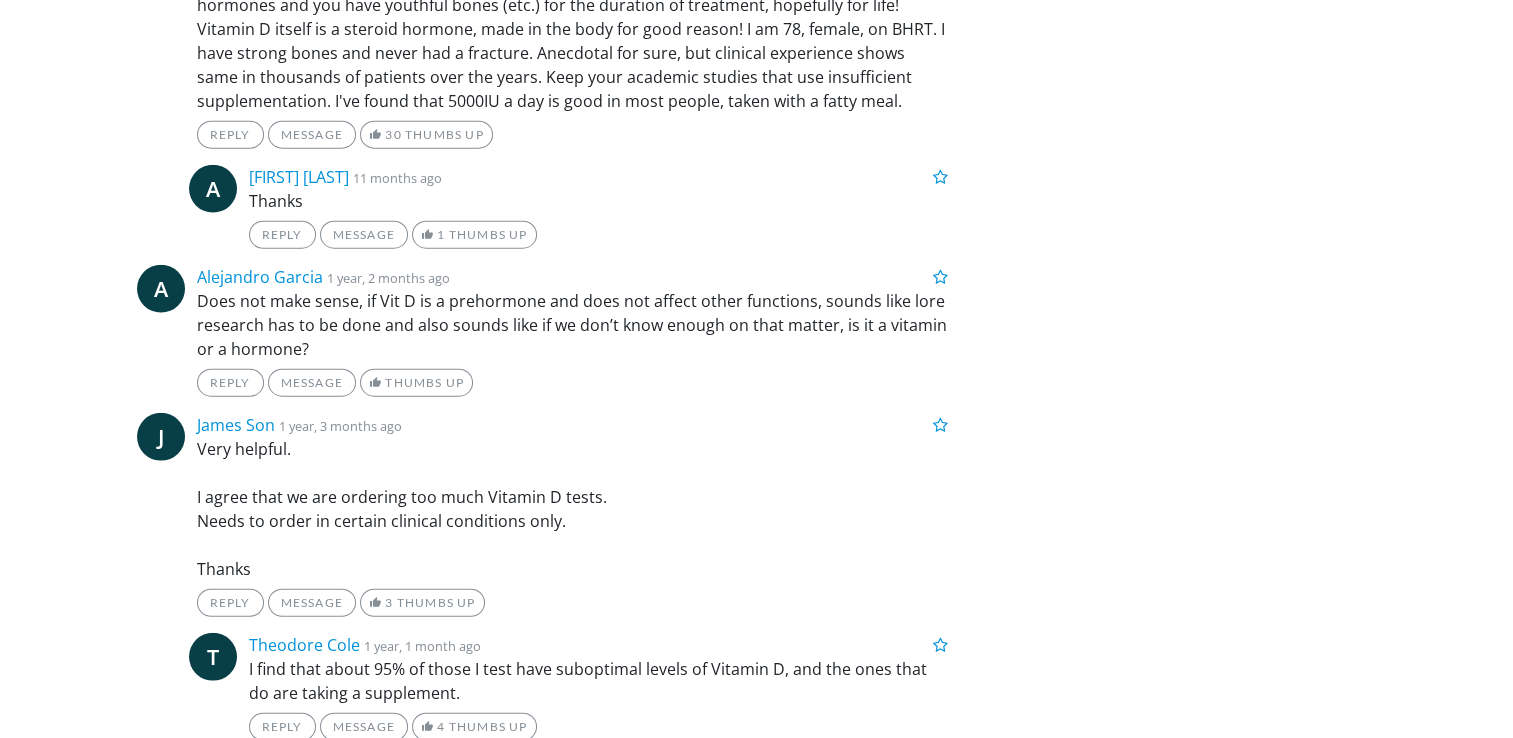 click on "H
Hema Padmanabhan    1 day, 20 hours ago
A recent study showed asthma patients are chronically low in vitamin D and vitamin D supplement helps in alleviating symptoms and acute events.
Reply
Message
Thumbs Up
S
Stephen Mandaro    2 days ago
What was behind the hoopla about checking vitamin D levels for coronary heart disease prevention about 20 years ago?" at bounding box center (543, -1097) 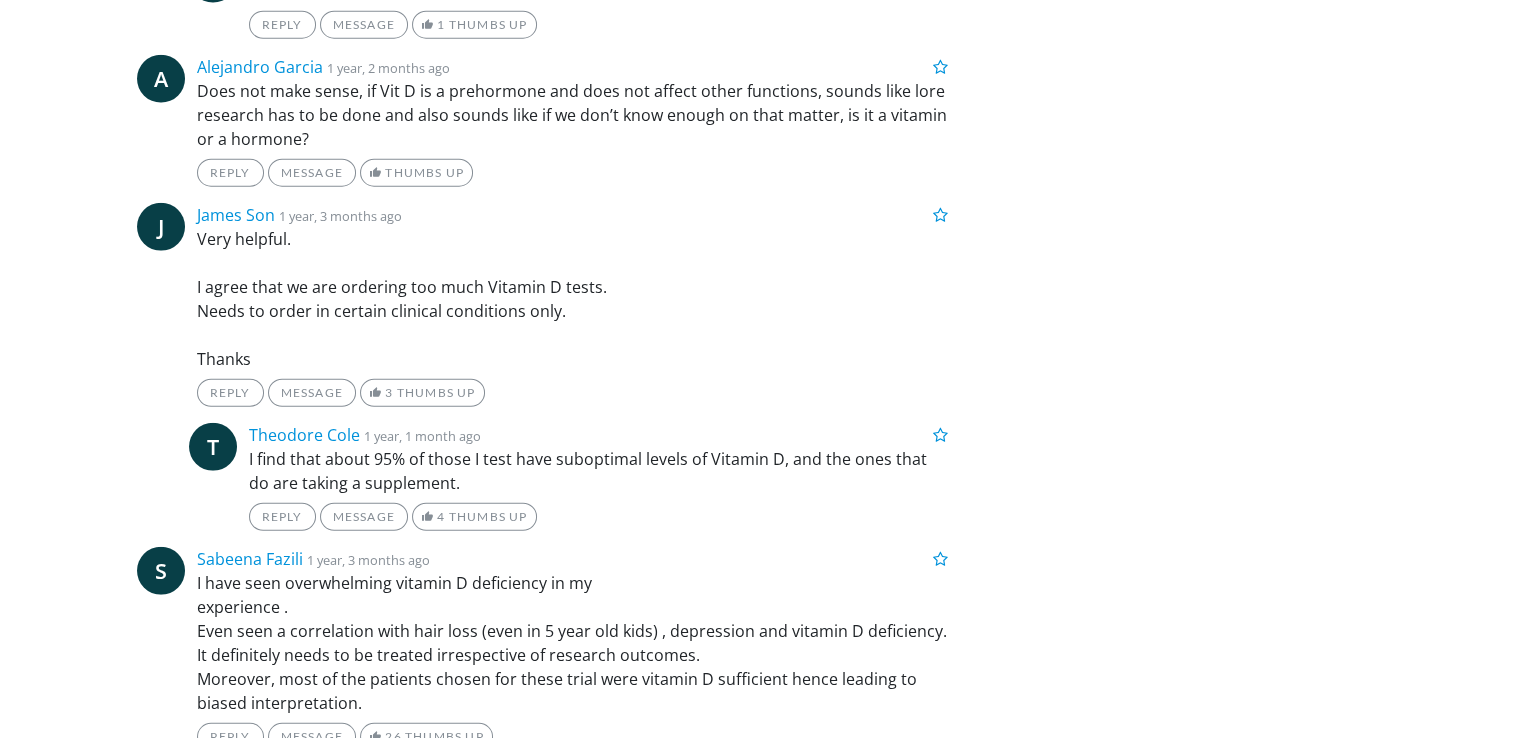 scroll, scrollTop: 5200, scrollLeft: 0, axis: vertical 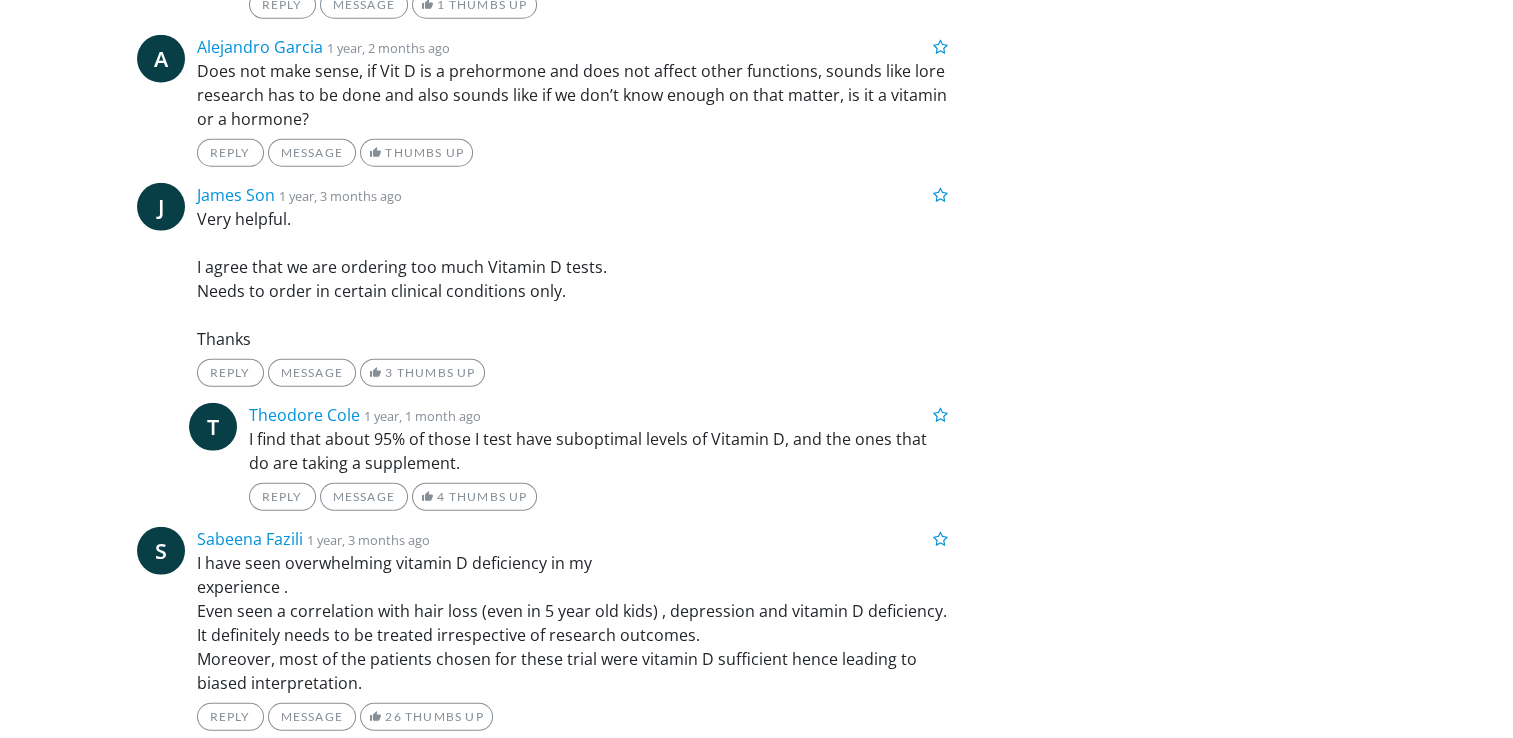 click on "H
Hema Padmanabhan    1 day, 20 hours ago
A recent study showed asthma patients are chronically low in vitamin D and vitamin D supplement helps in alleviating symptoms and acute events.
Reply
Message
Thumbs Up
S
Stephen Mandaro    2 days ago
What was behind the hoopla about checking vitamin D levels for coronary heart disease prevention about 20 years ago?" at bounding box center [543, -1327] 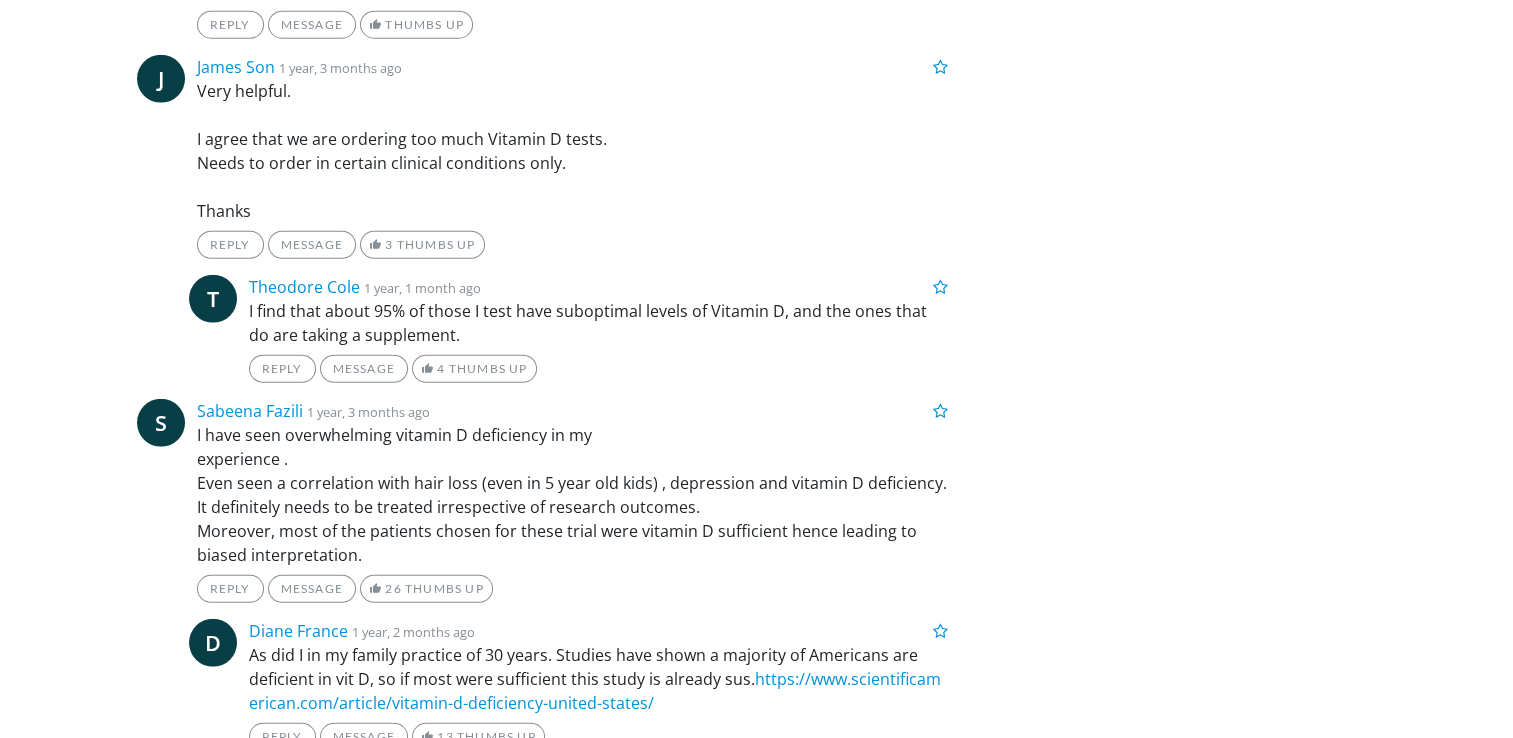 scroll, scrollTop: 5400, scrollLeft: 0, axis: vertical 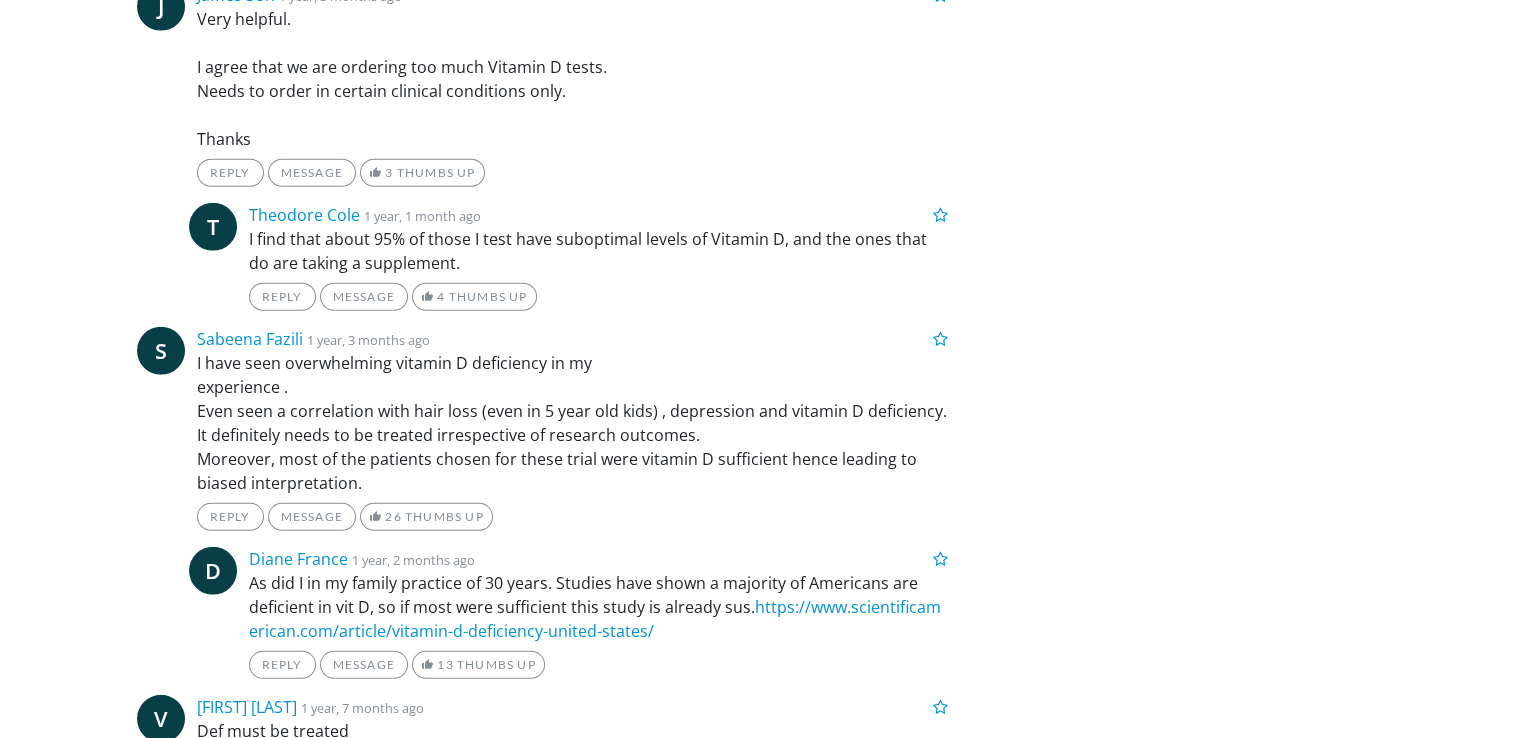 drag, startPoint x: 710, startPoint y: 382, endPoint x: 692, endPoint y: 347, distance: 39.357338 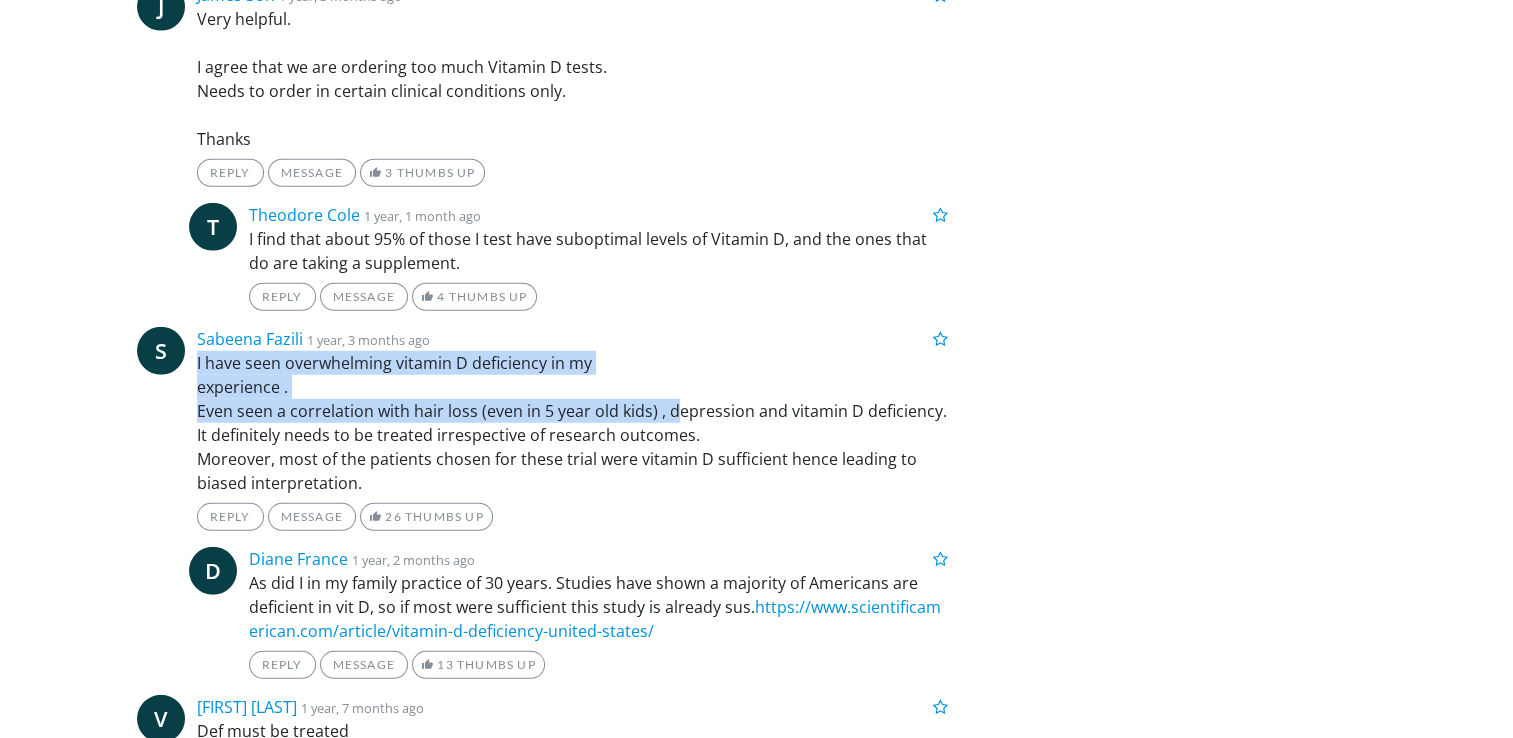 drag, startPoint x: 680, startPoint y: 342, endPoint x: 672, endPoint y: 390, distance: 48.6621 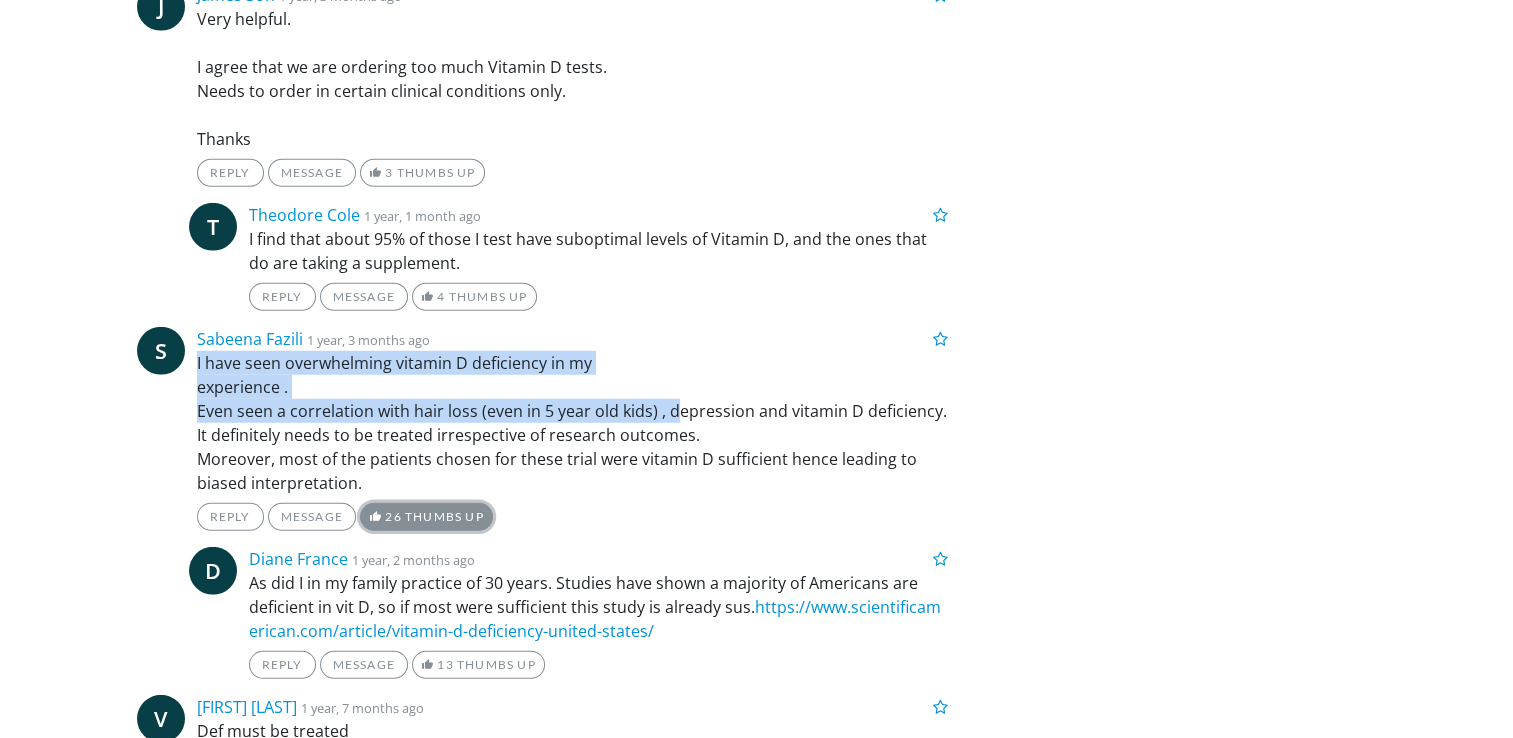 click on "26
Thumbs Up" at bounding box center [426, 517] 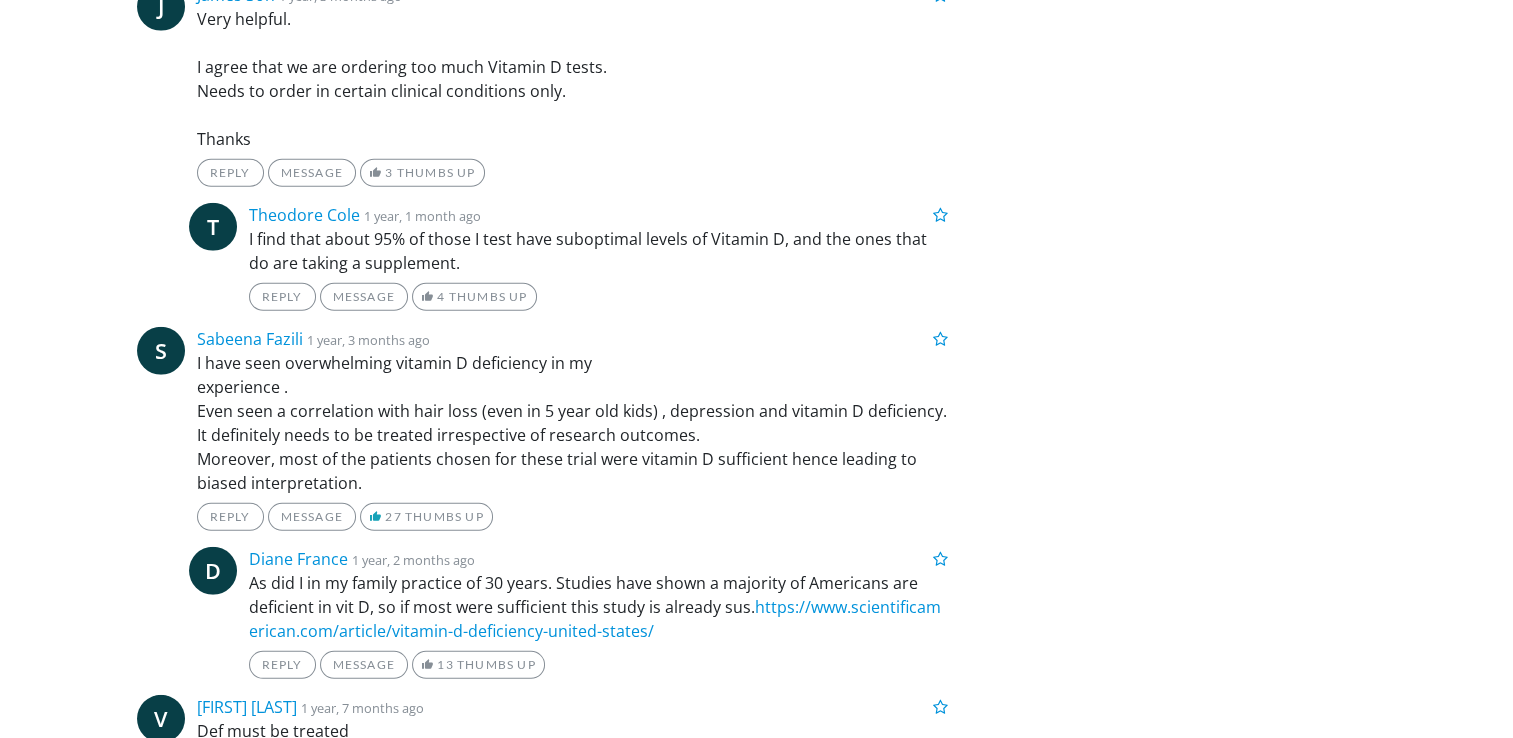 click on "Reply
Message
27
Thumbs Up" at bounding box center [573, 517] 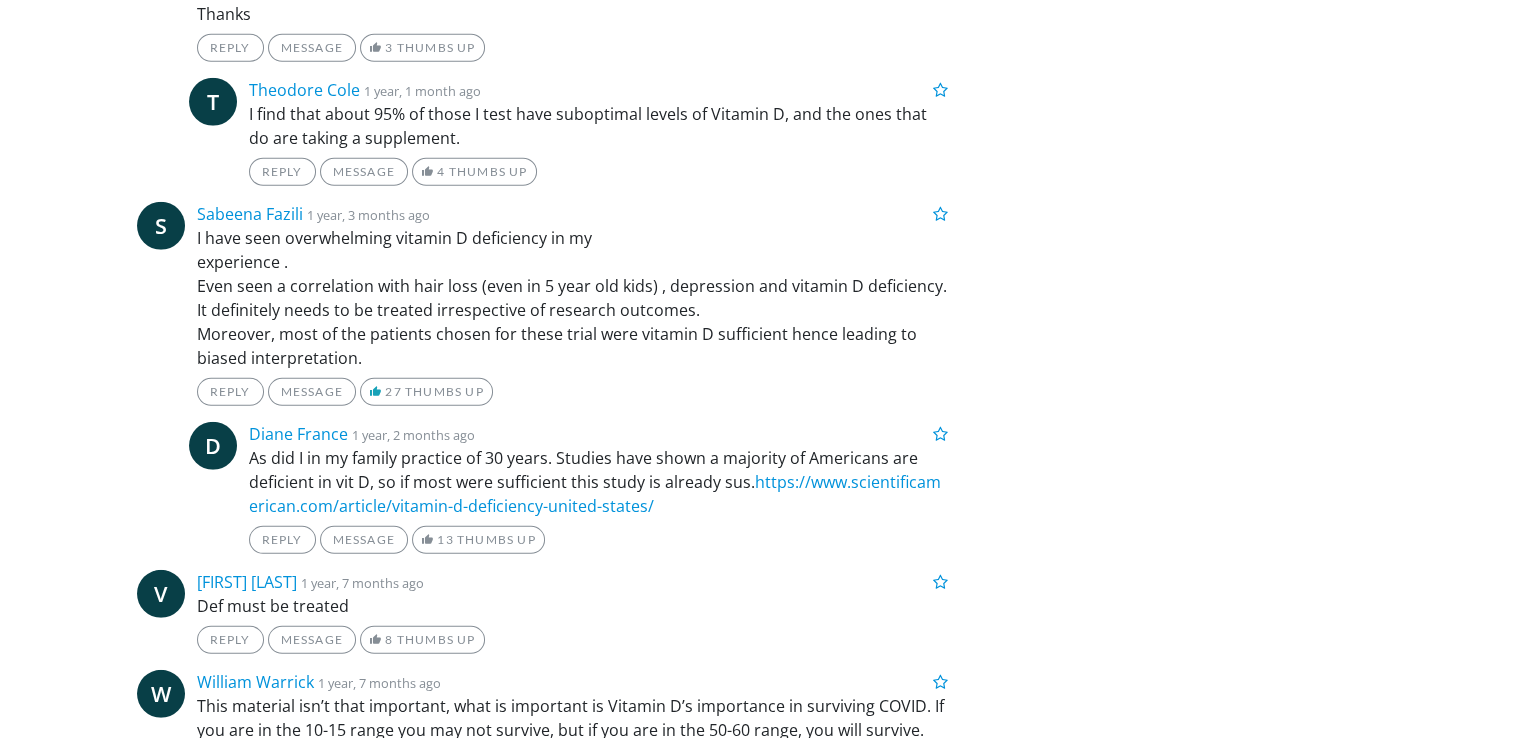 scroll, scrollTop: 5600, scrollLeft: 0, axis: vertical 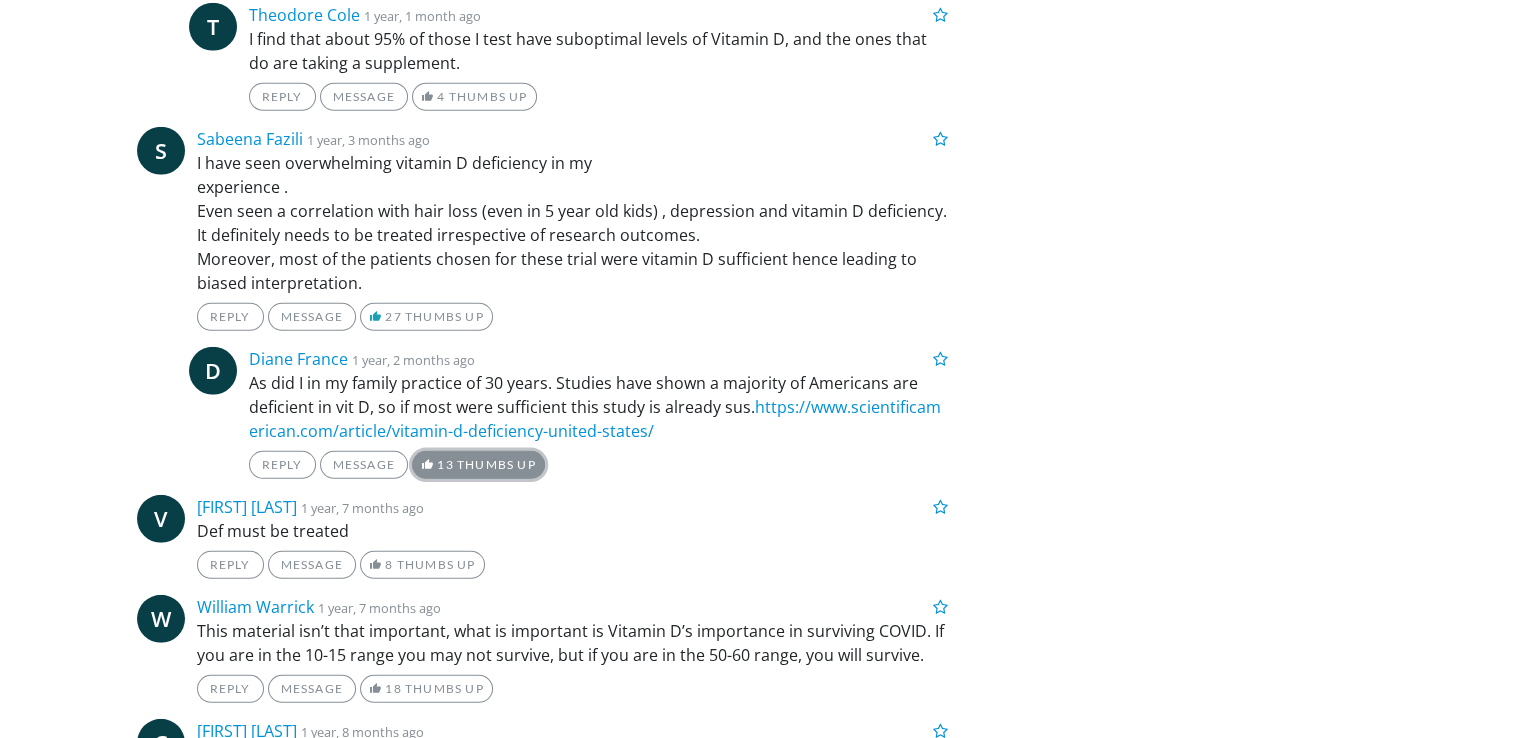 click on "13
Thumbs Up" at bounding box center (478, 465) 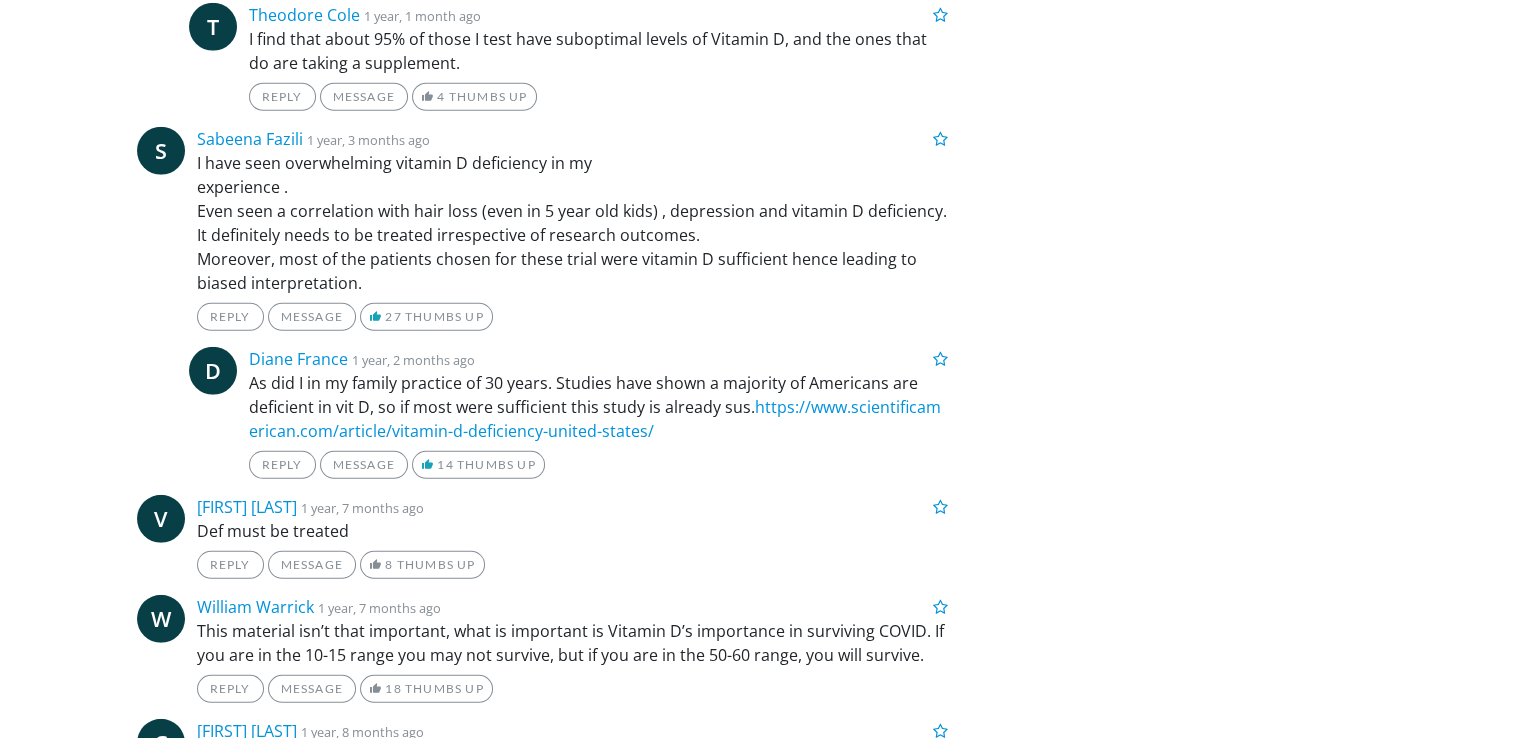 scroll, scrollTop: 5700, scrollLeft: 0, axis: vertical 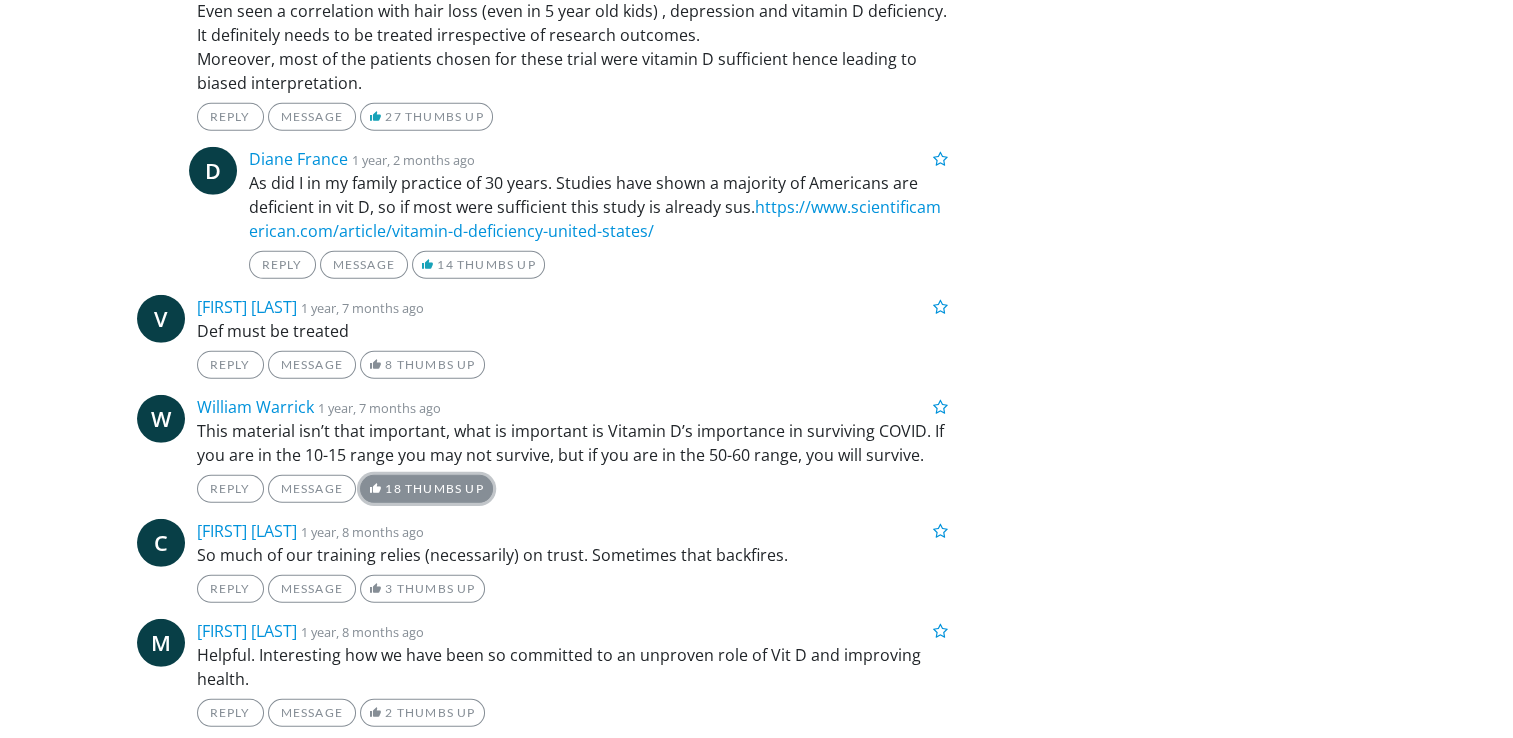 click on "18
Thumbs Up" at bounding box center (426, 489) 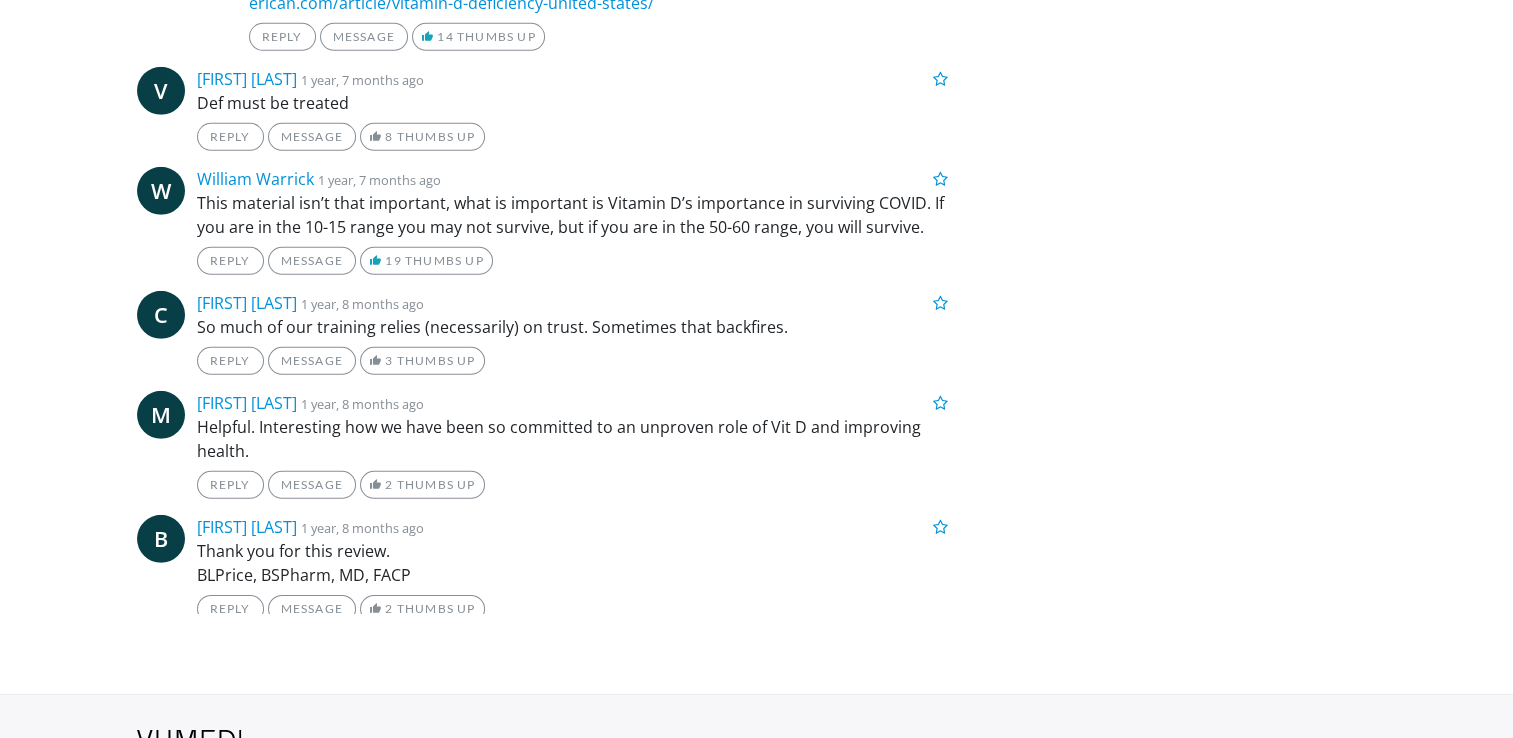 scroll, scrollTop: 6100, scrollLeft: 0, axis: vertical 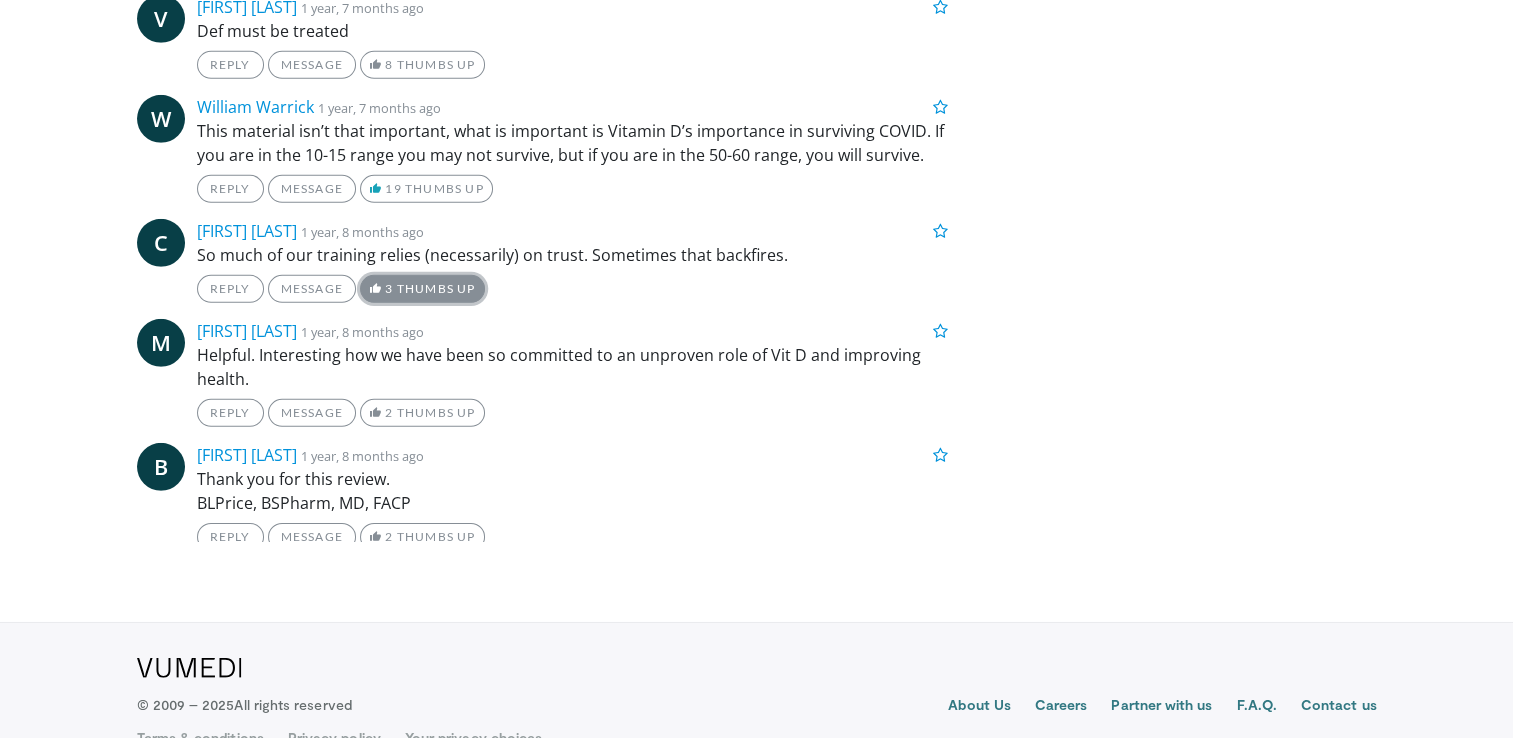 click on "3
Thumbs Up" at bounding box center (422, 289) 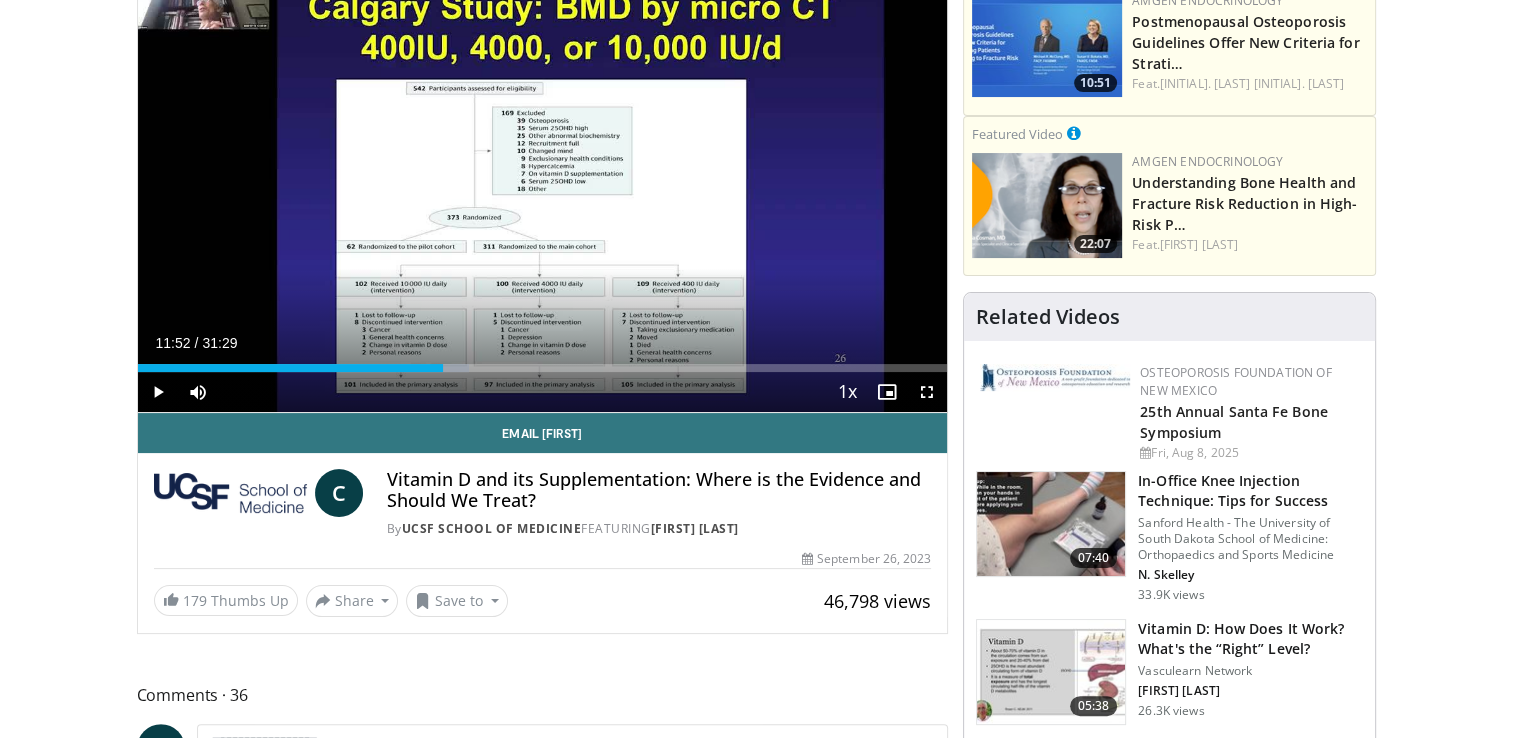 scroll, scrollTop: 0, scrollLeft: 0, axis: both 